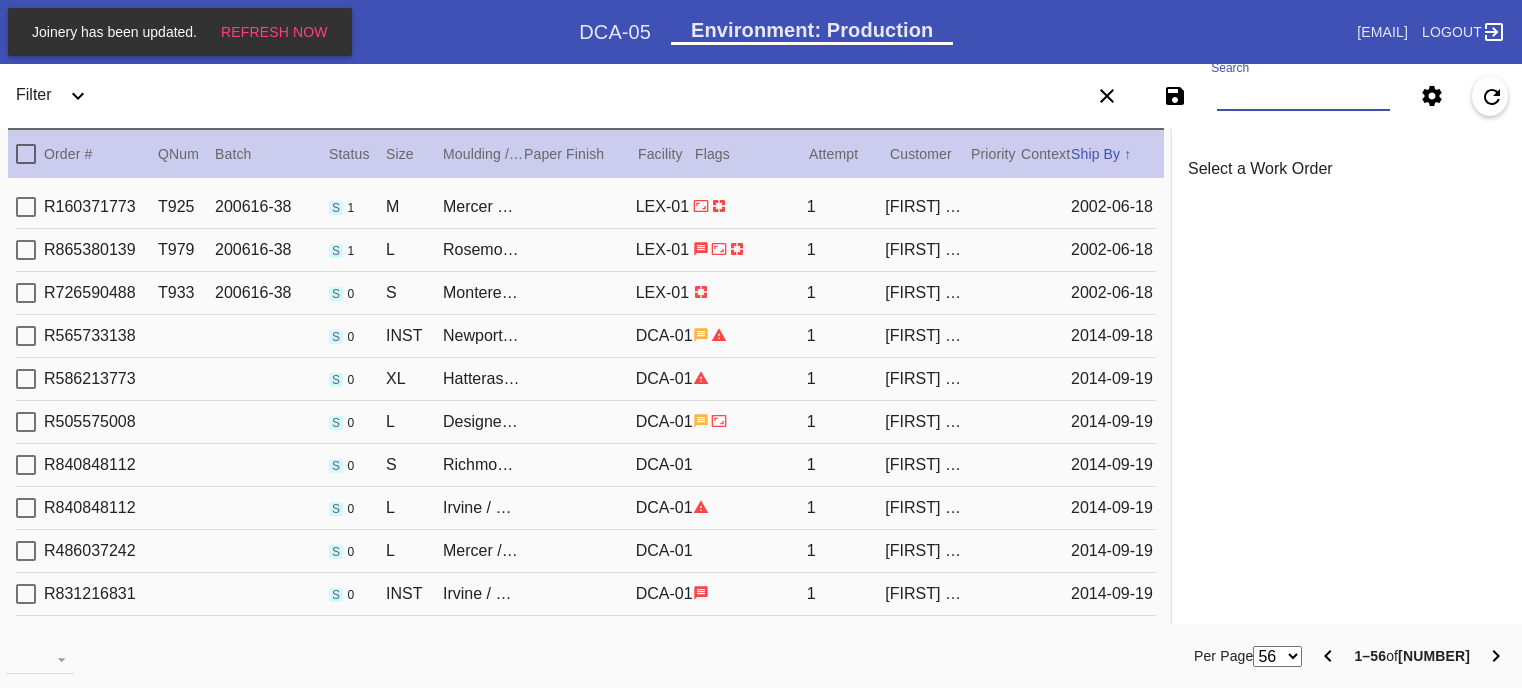 scroll, scrollTop: 0, scrollLeft: 0, axis: both 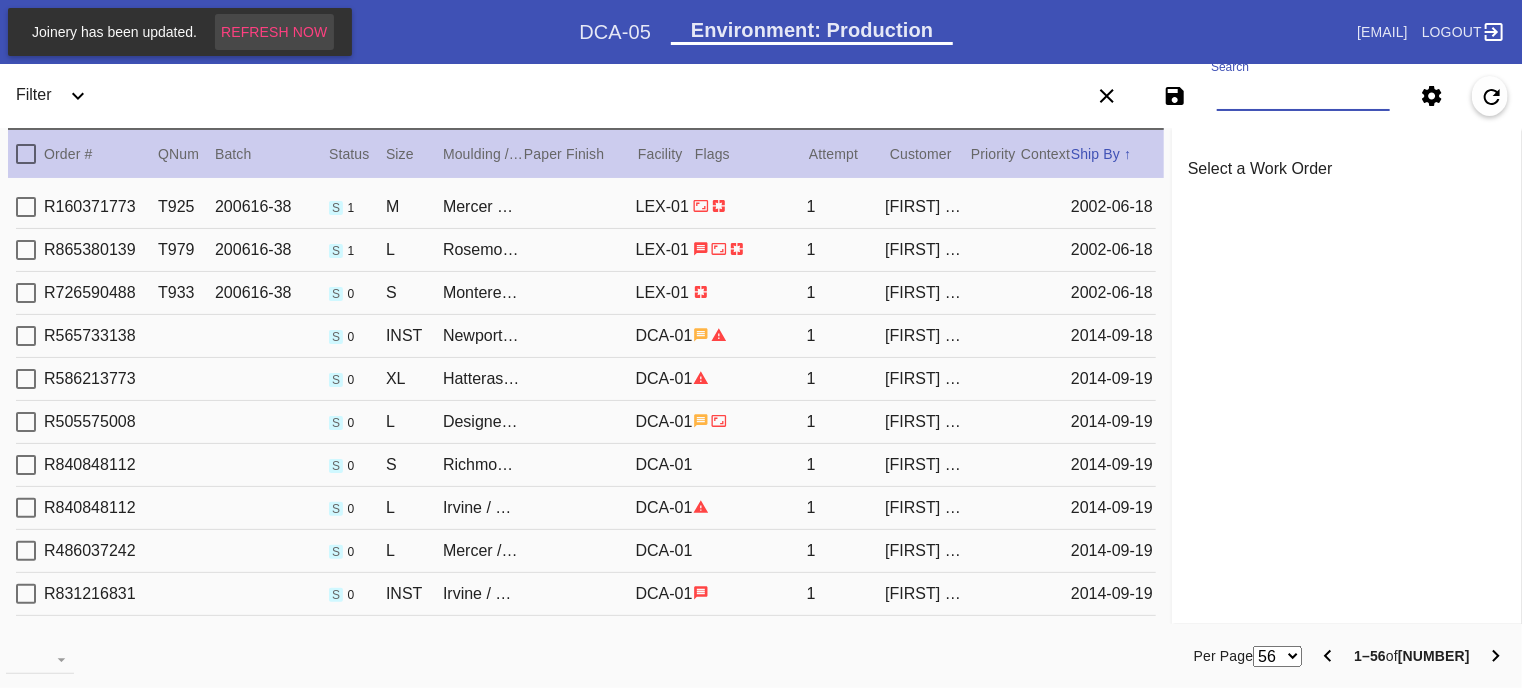 click on "Refresh Now" at bounding box center [274, 32] 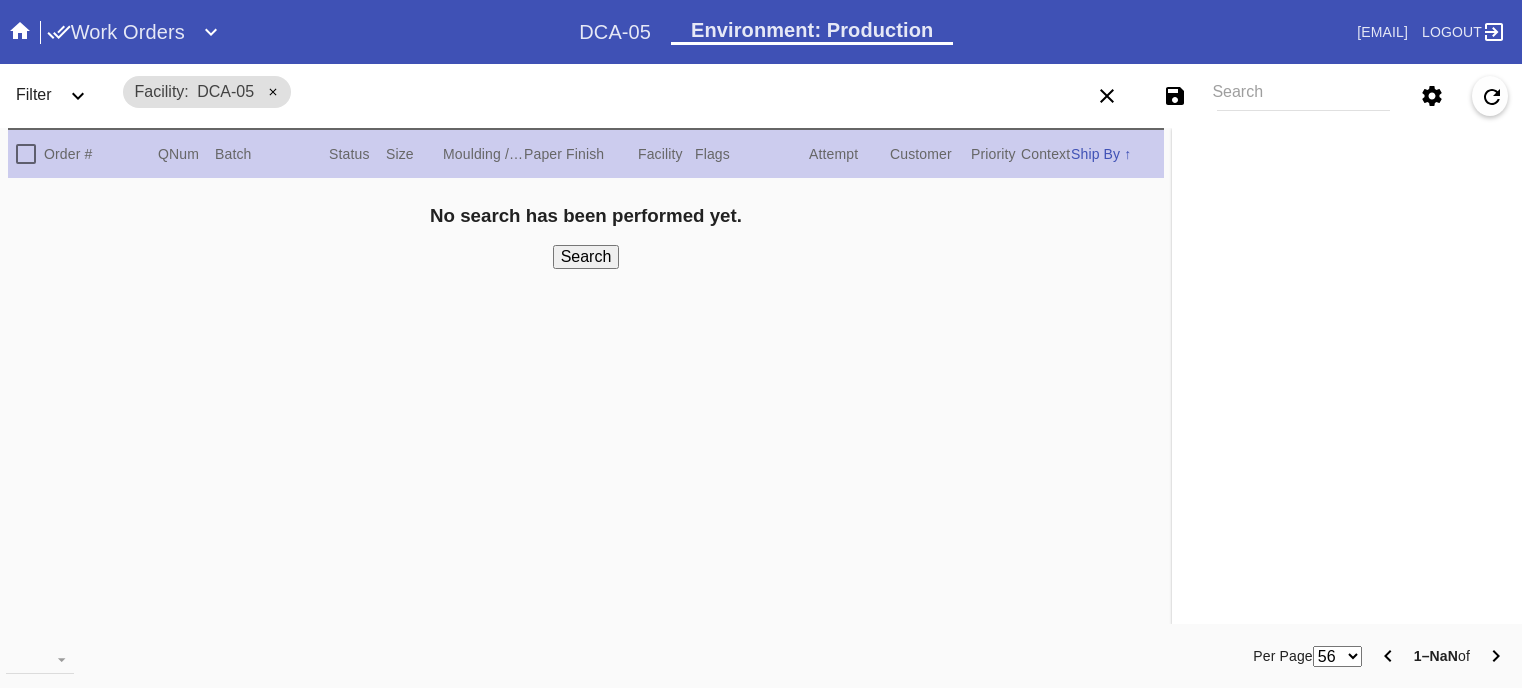 scroll, scrollTop: 0, scrollLeft: 0, axis: both 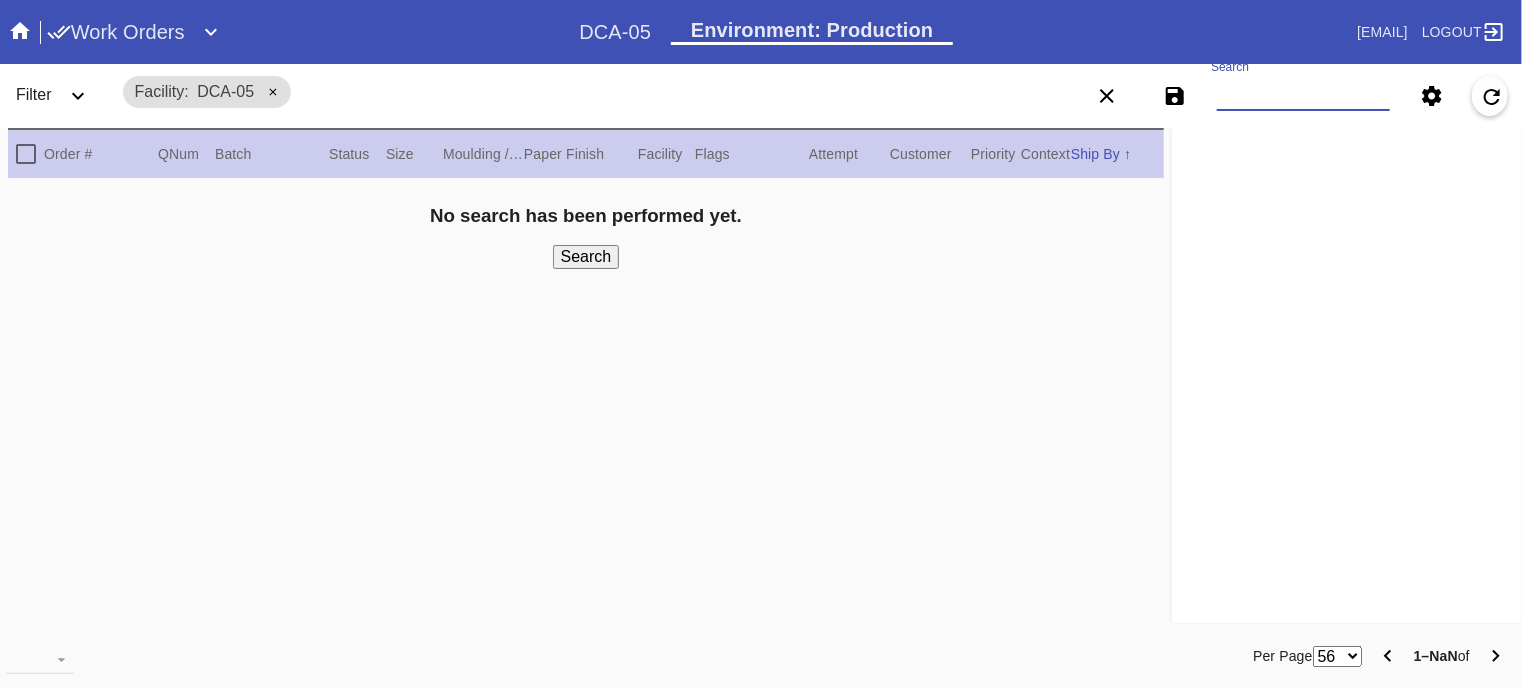 click on "Search" at bounding box center [1303, 96] 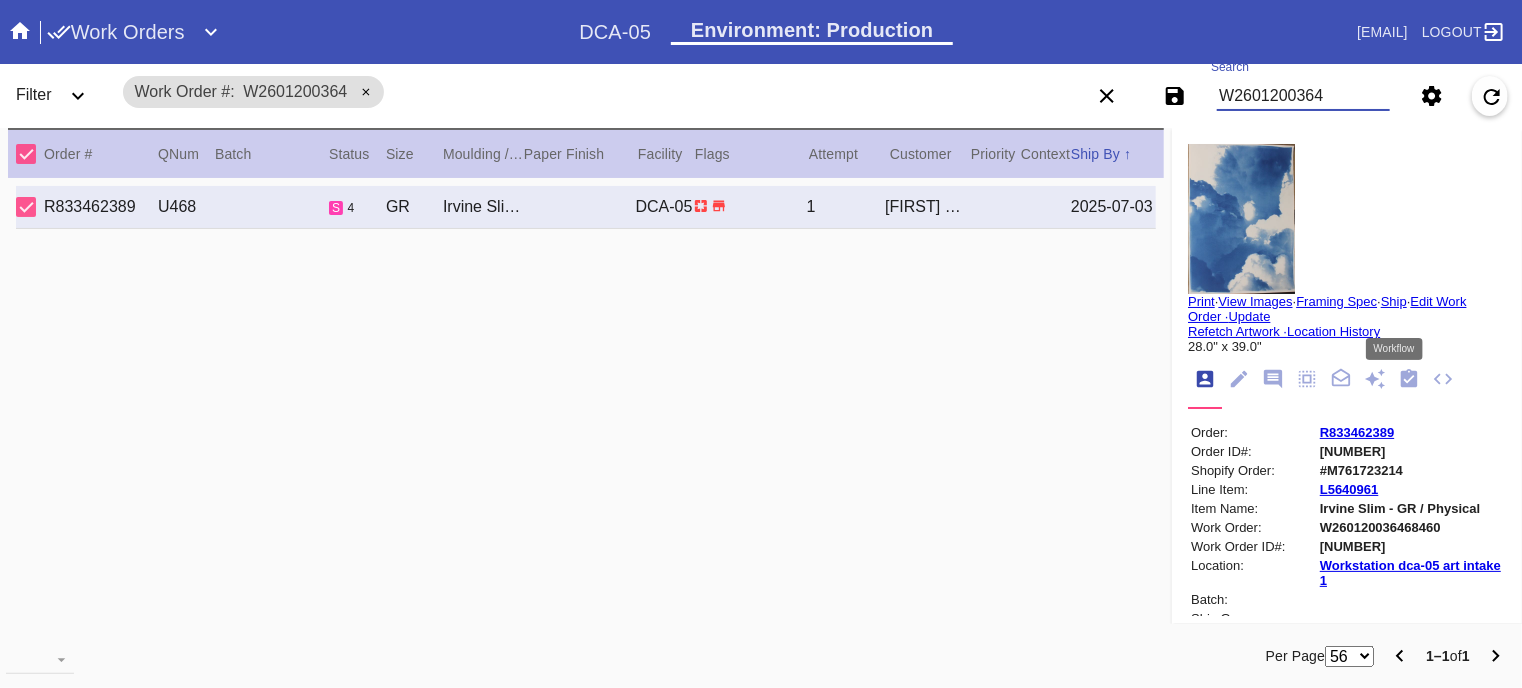 click at bounding box center (1409, 378) 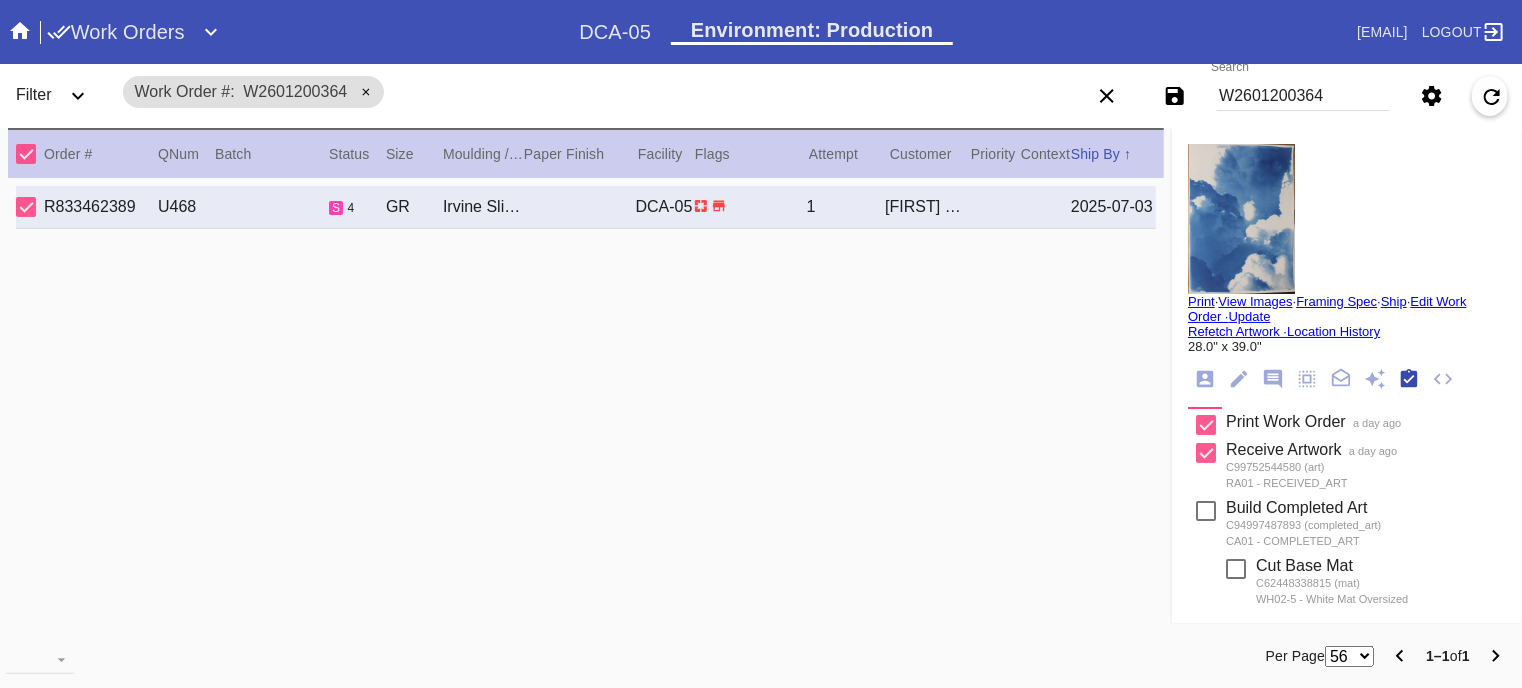 scroll, scrollTop: 321, scrollLeft: 0, axis: vertical 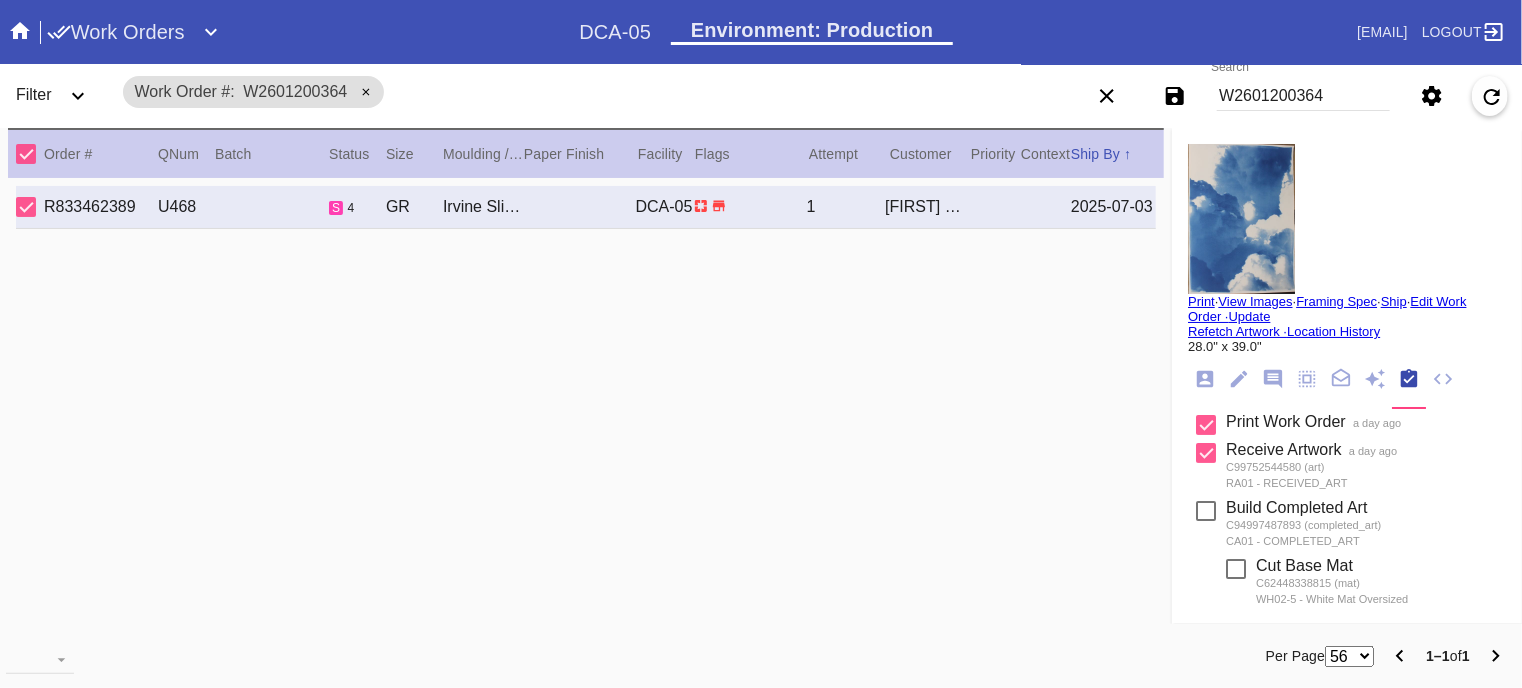 click on "W2601200364" at bounding box center (1303, 96) 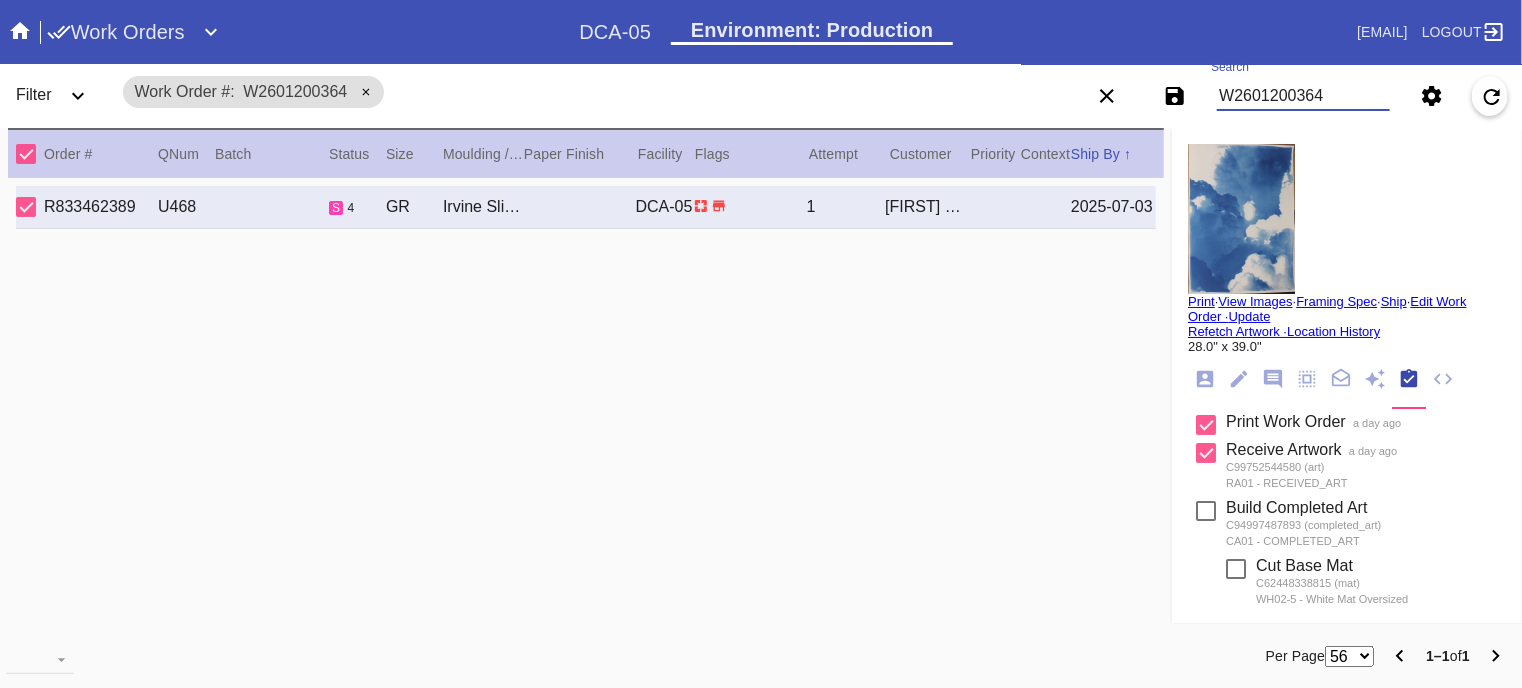 click on "W2601200364" at bounding box center (1303, 96) 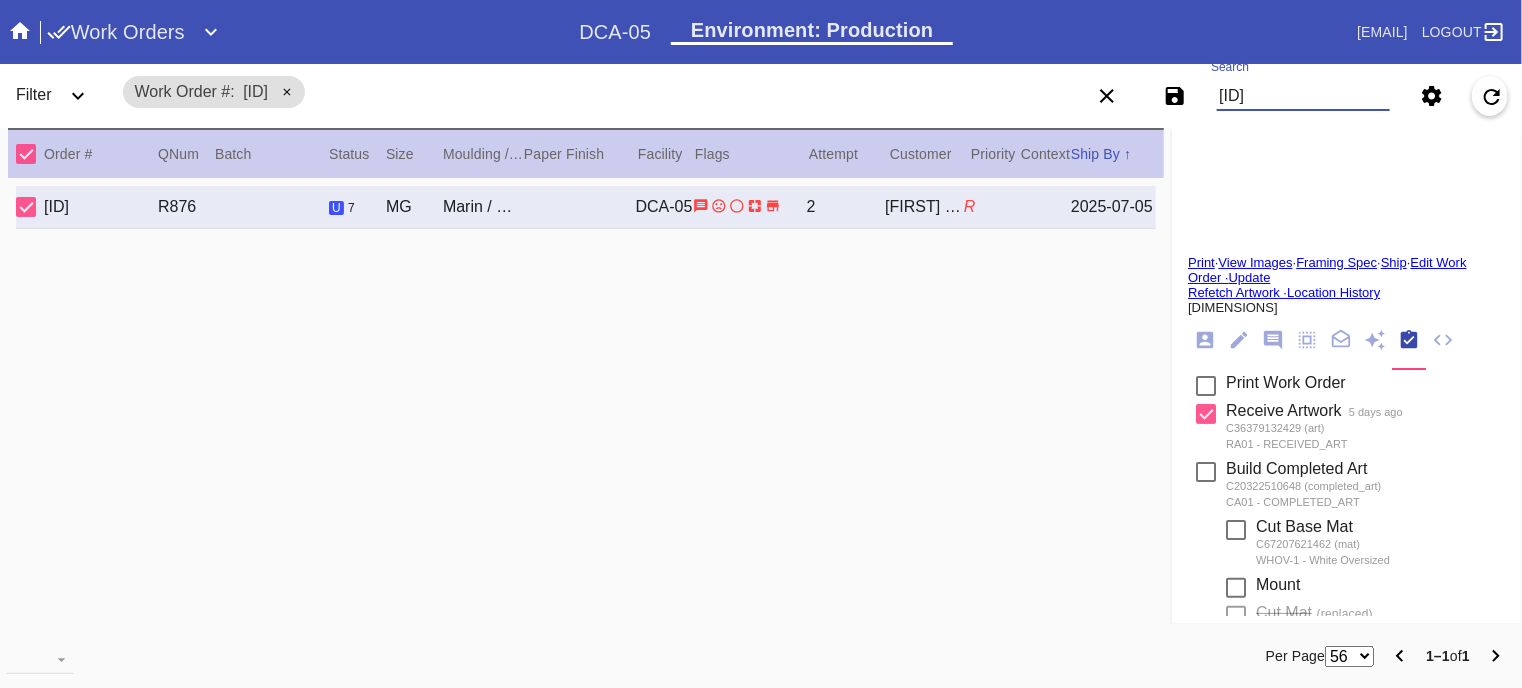 scroll, scrollTop: 0, scrollLeft: 0, axis: both 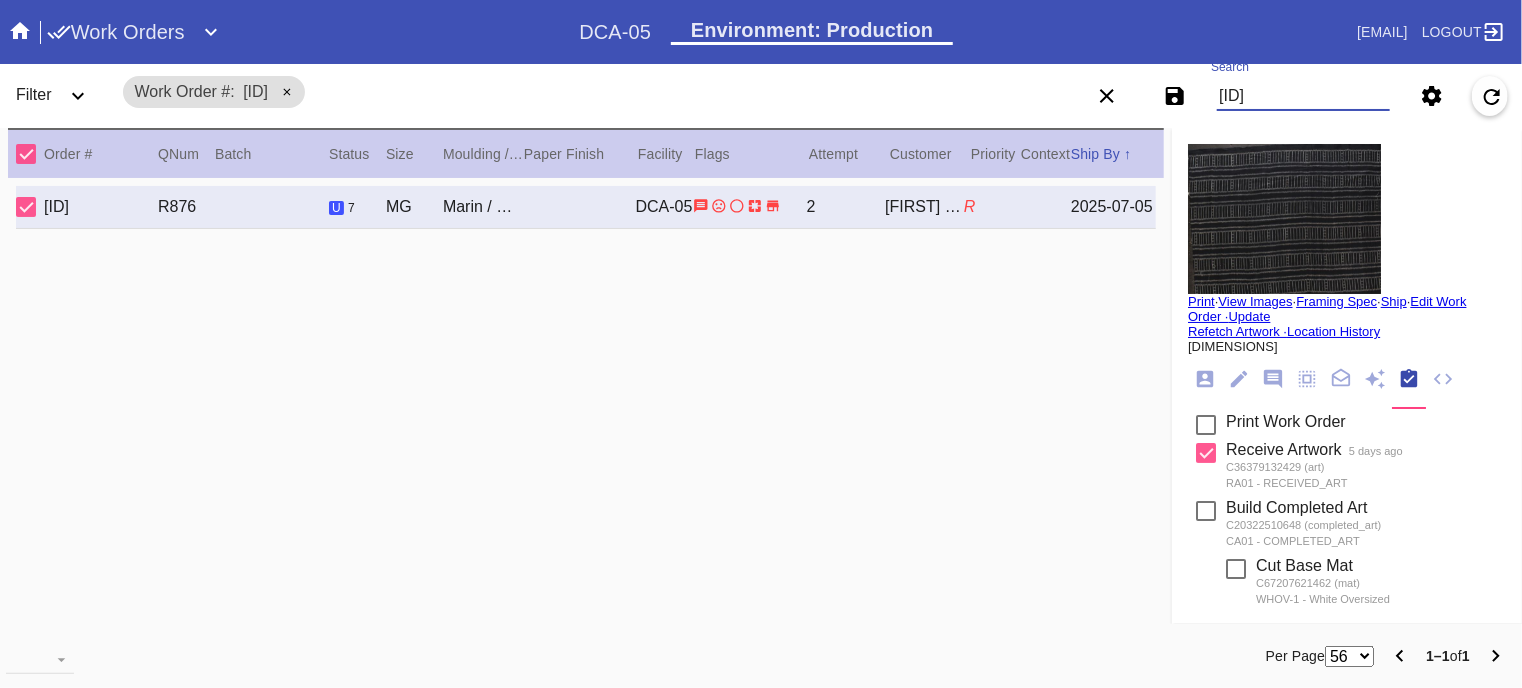 click on "[ID]" at bounding box center [1303, 96] 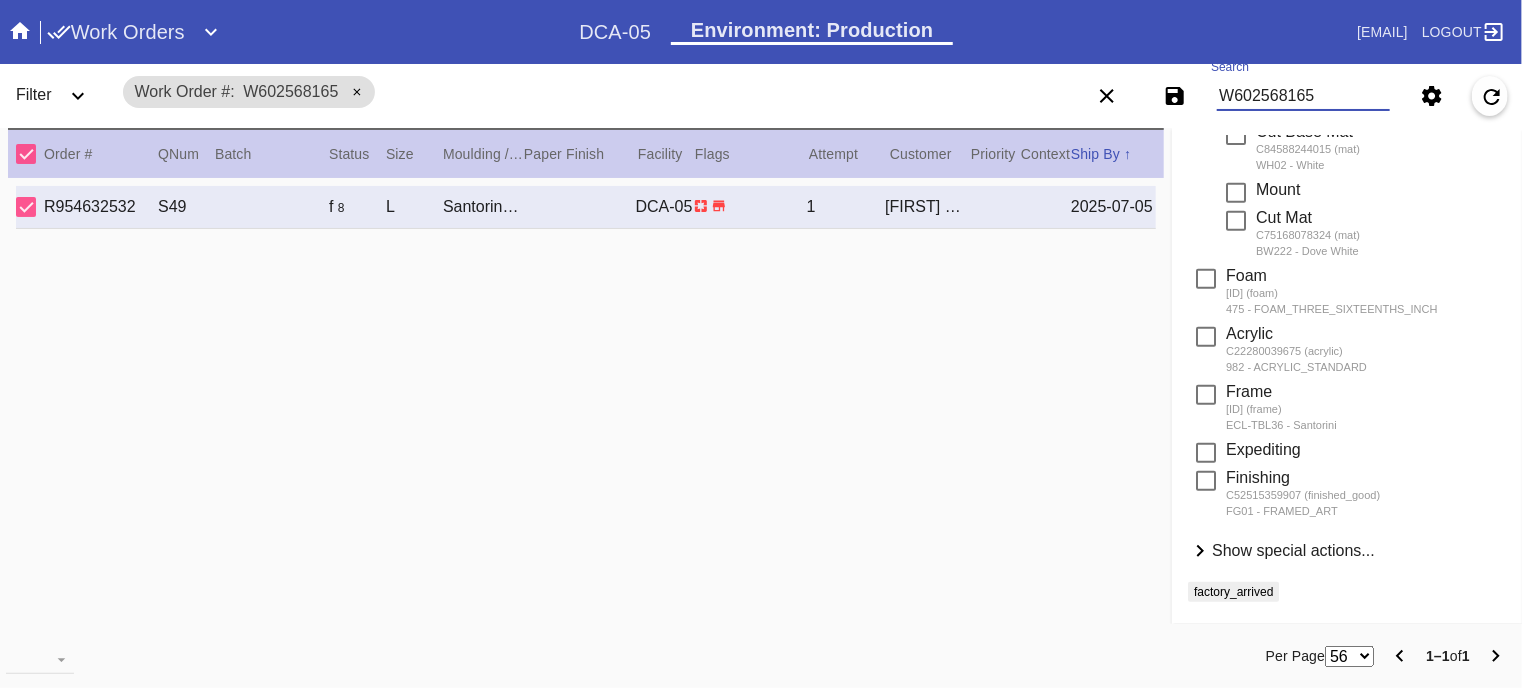 scroll, scrollTop: 0, scrollLeft: 0, axis: both 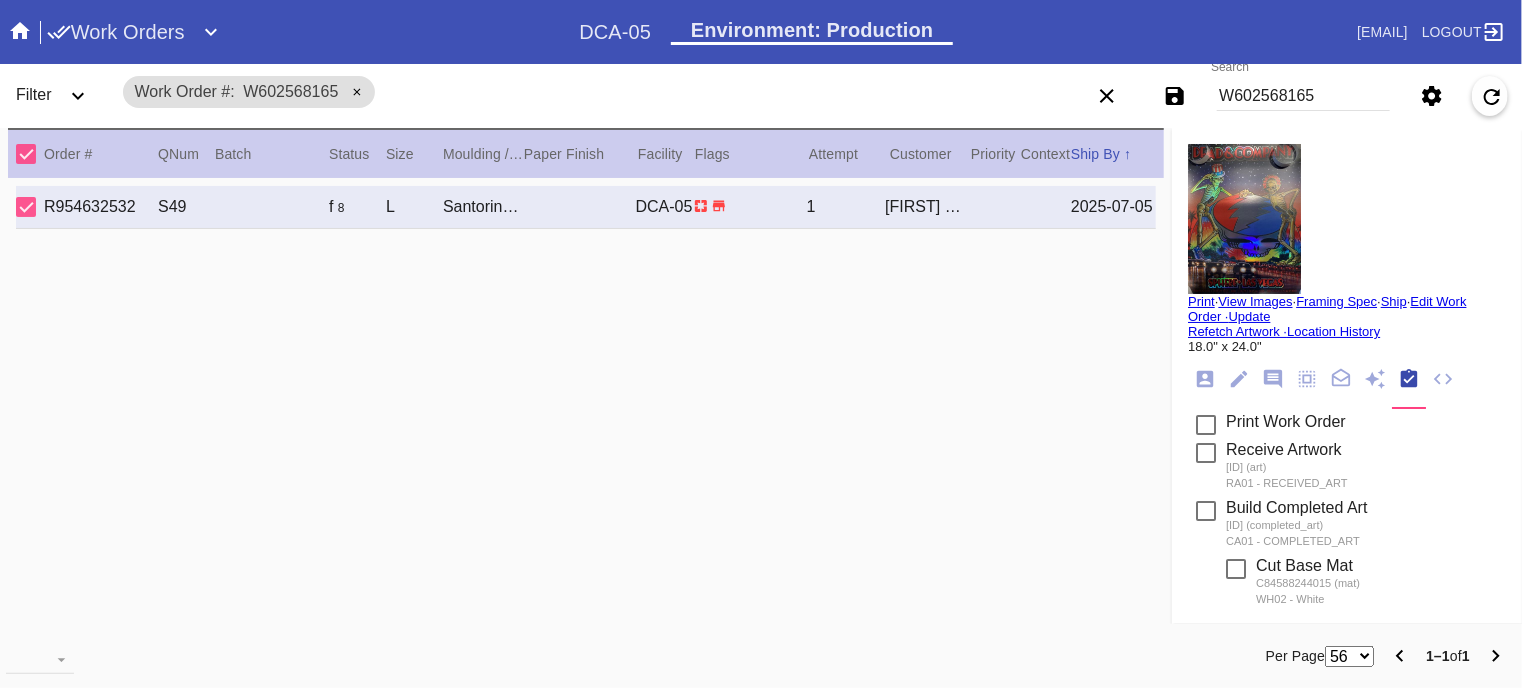 click on "Print" at bounding box center (1201, 301) 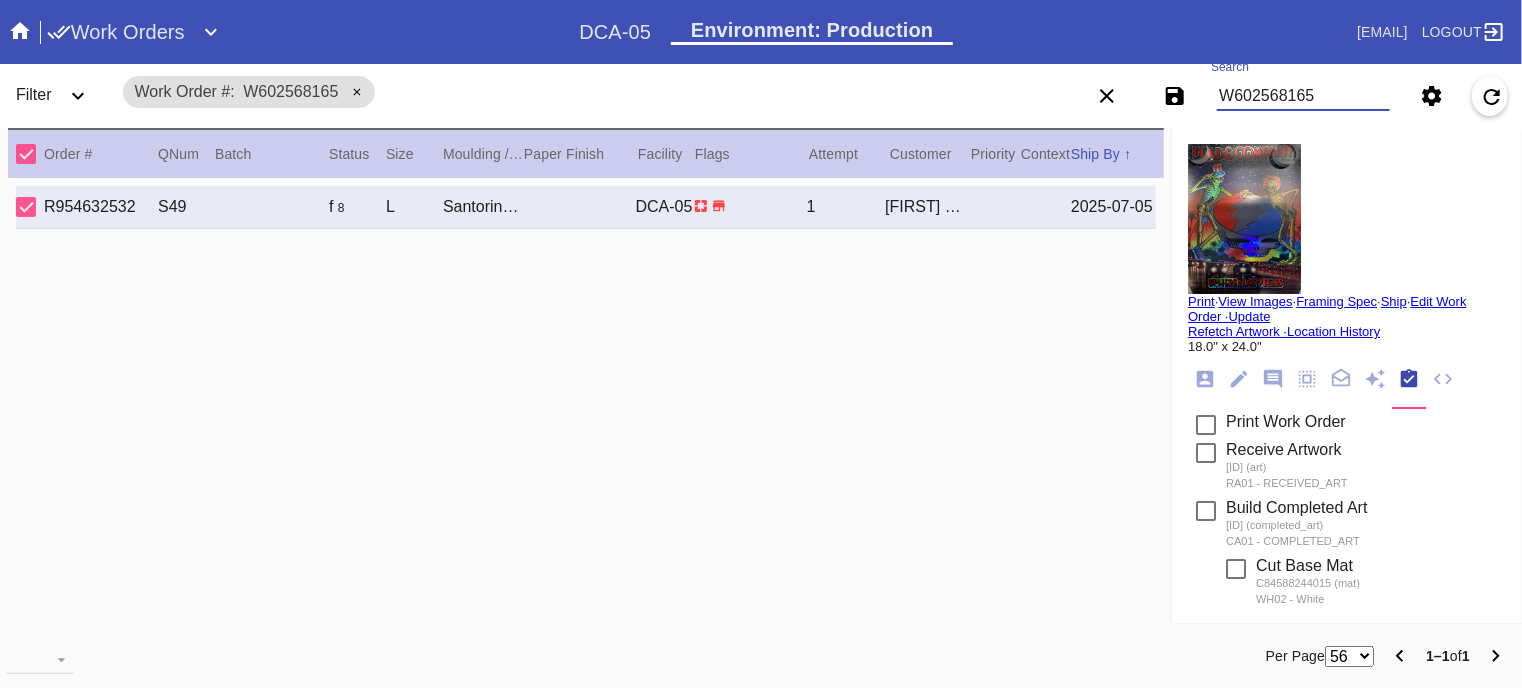 click on "W602568165" at bounding box center [1303, 96] 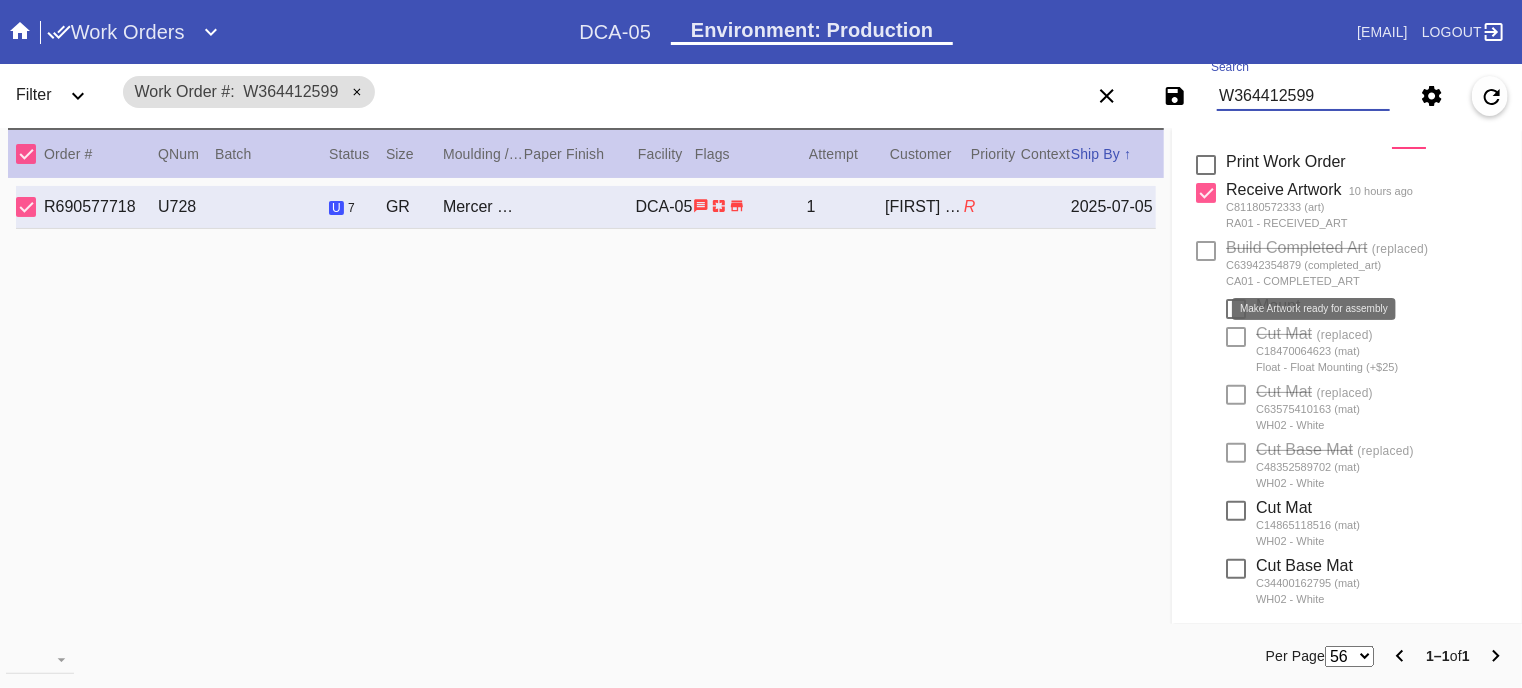 scroll, scrollTop: 0, scrollLeft: 0, axis: both 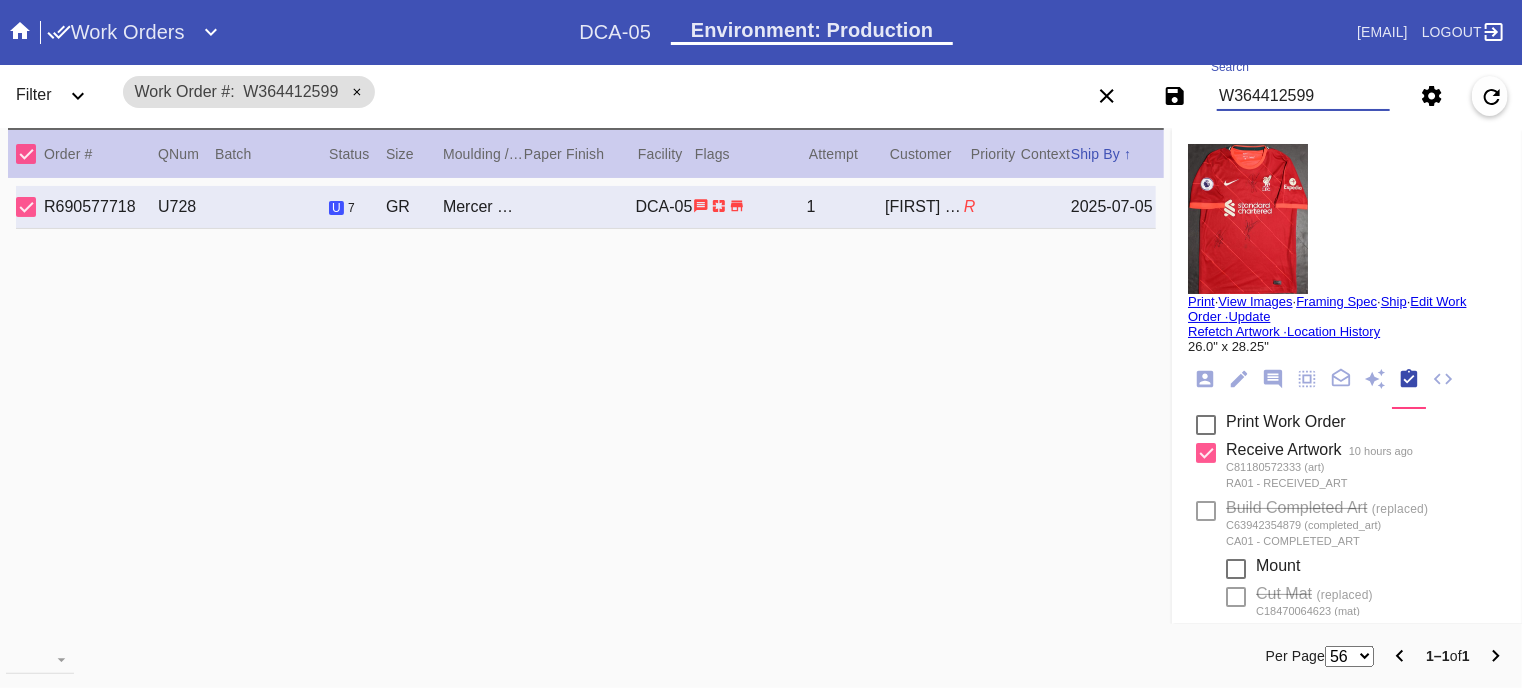 click on "W364412599" at bounding box center (1303, 96) 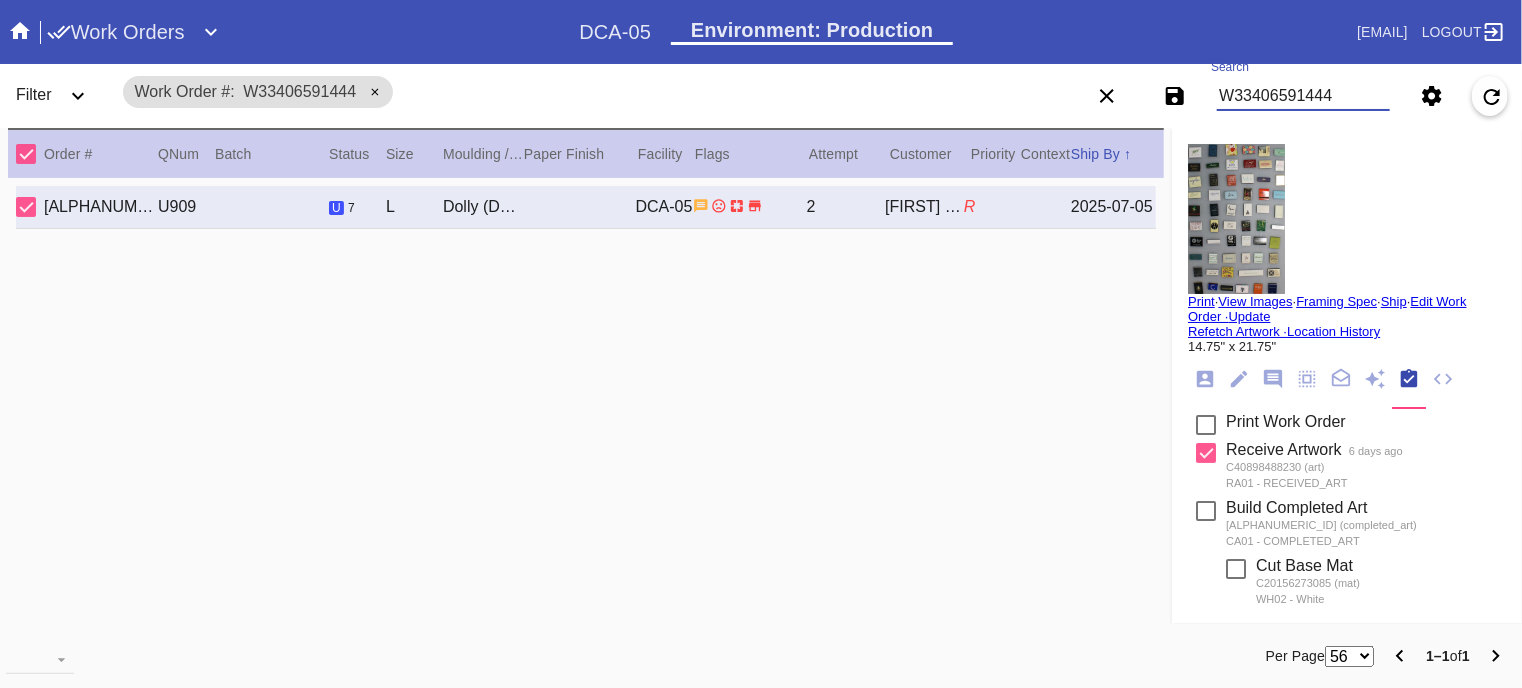 click on "W33406591444" at bounding box center (1303, 96) 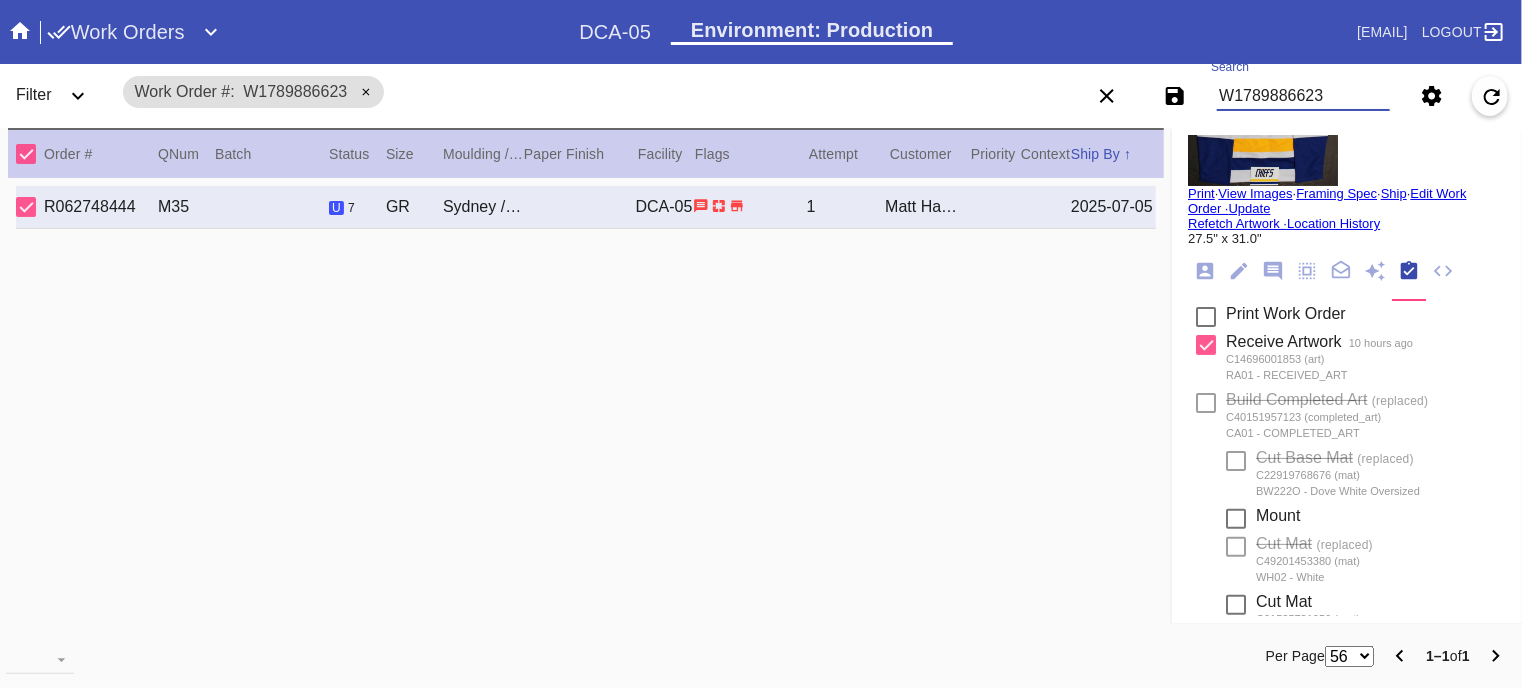 scroll, scrollTop: 0, scrollLeft: 0, axis: both 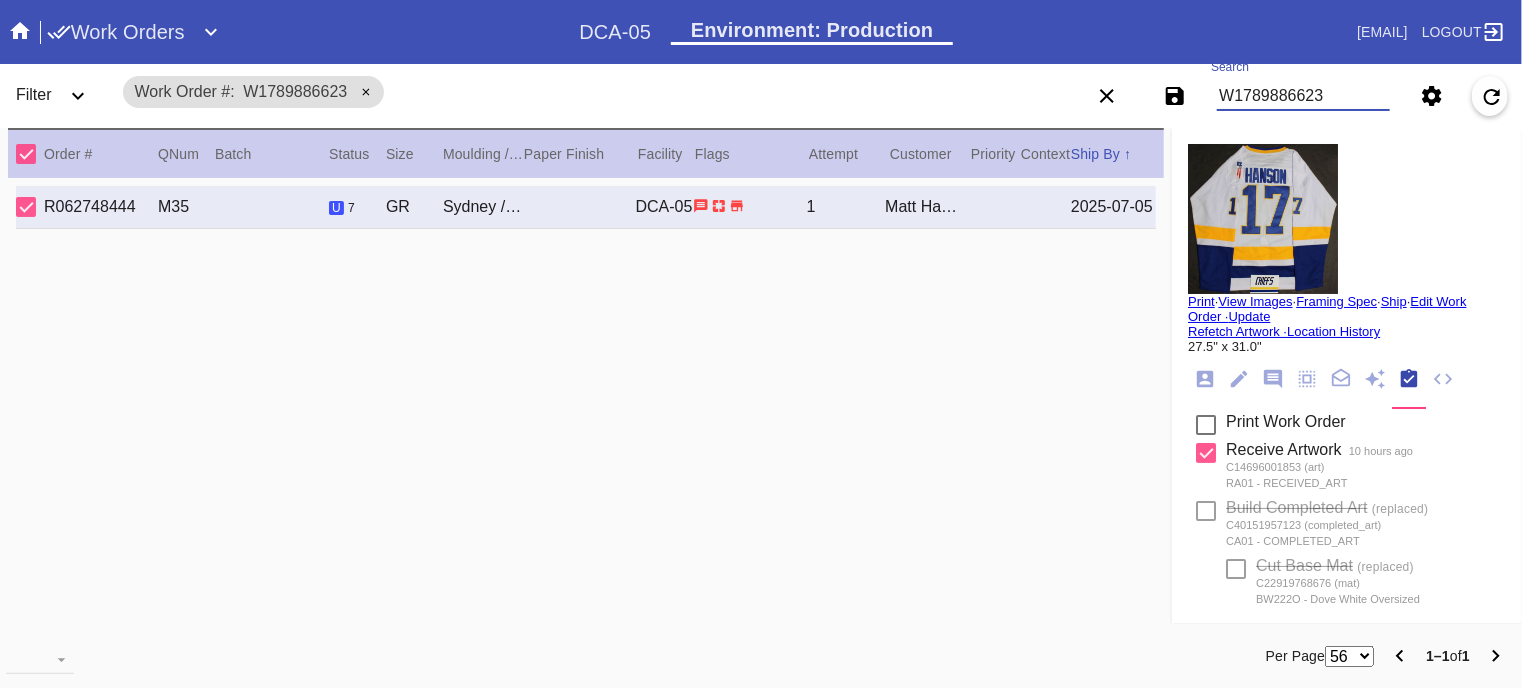 click on "W1789886623" at bounding box center [1303, 96] 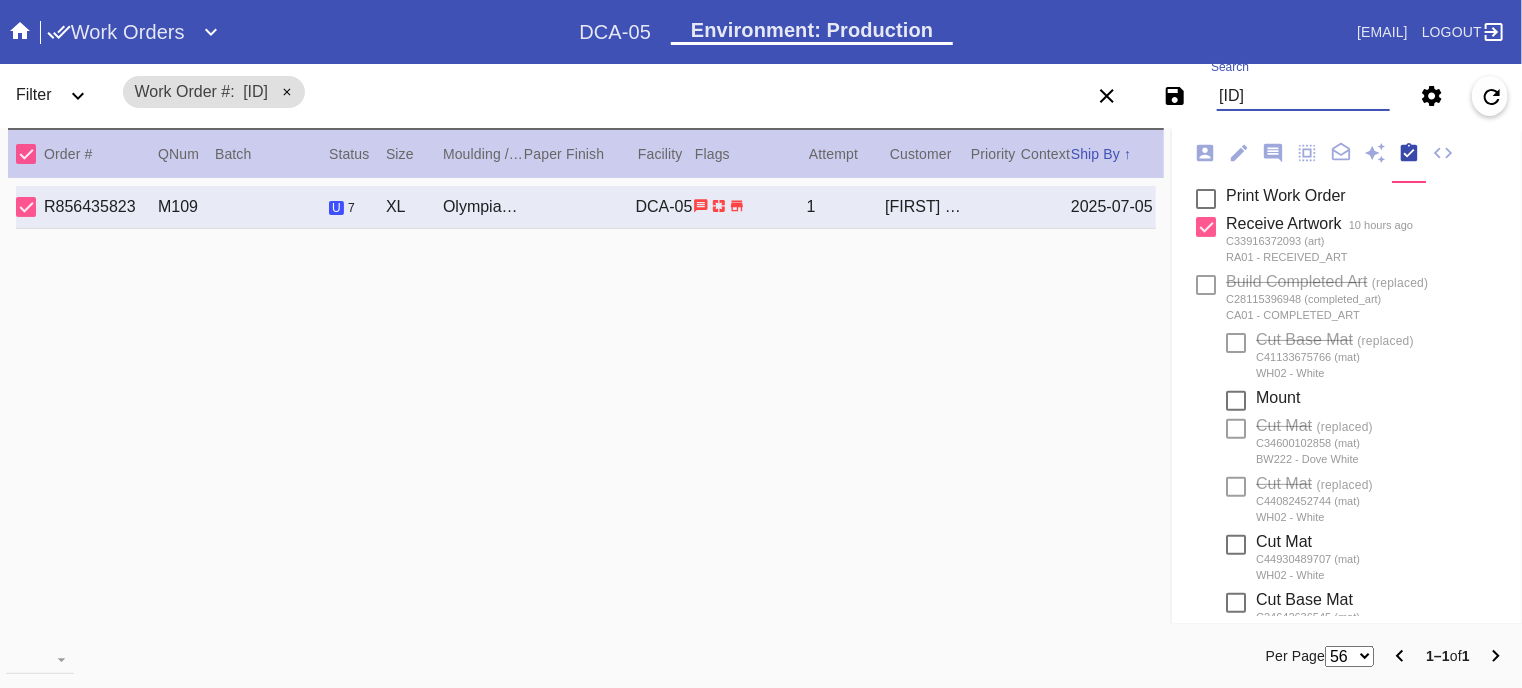 scroll, scrollTop: 0, scrollLeft: 0, axis: both 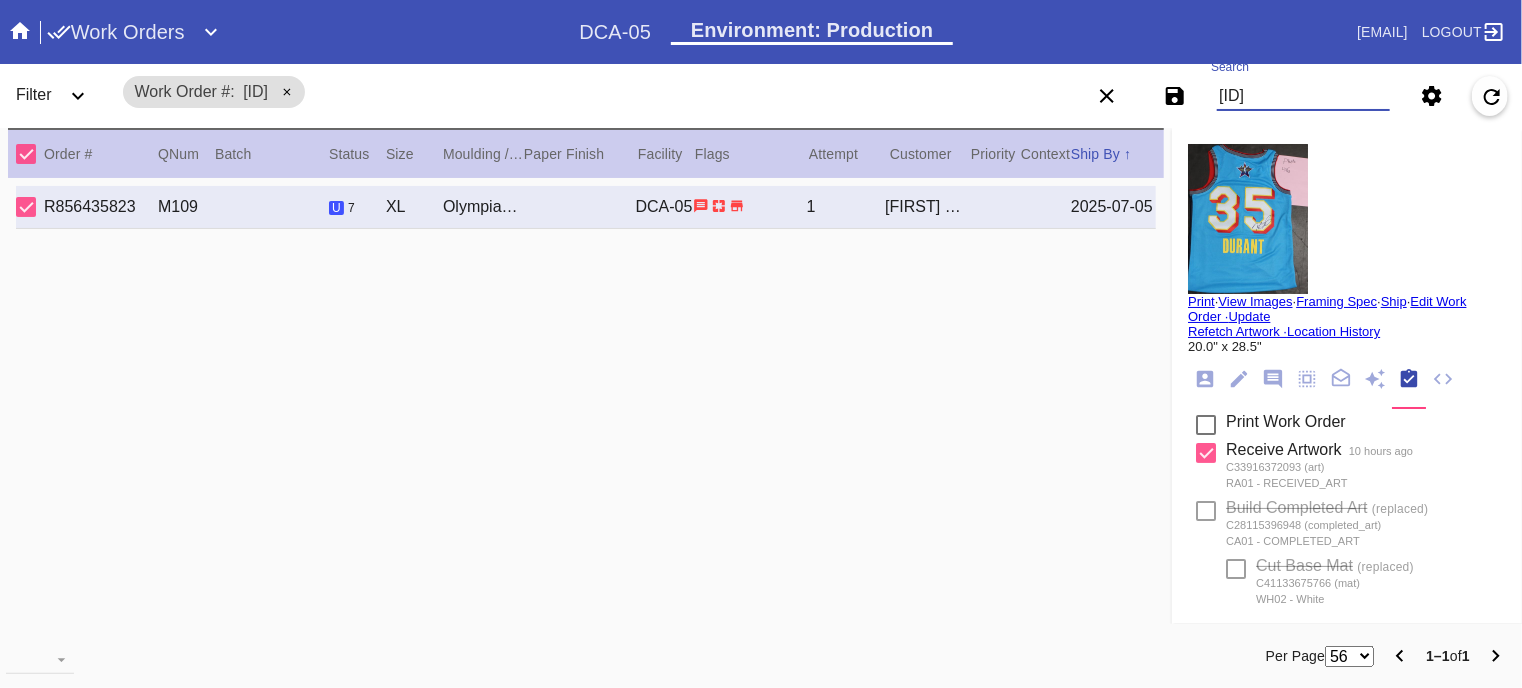 click on "[ID]" at bounding box center (1303, 96) 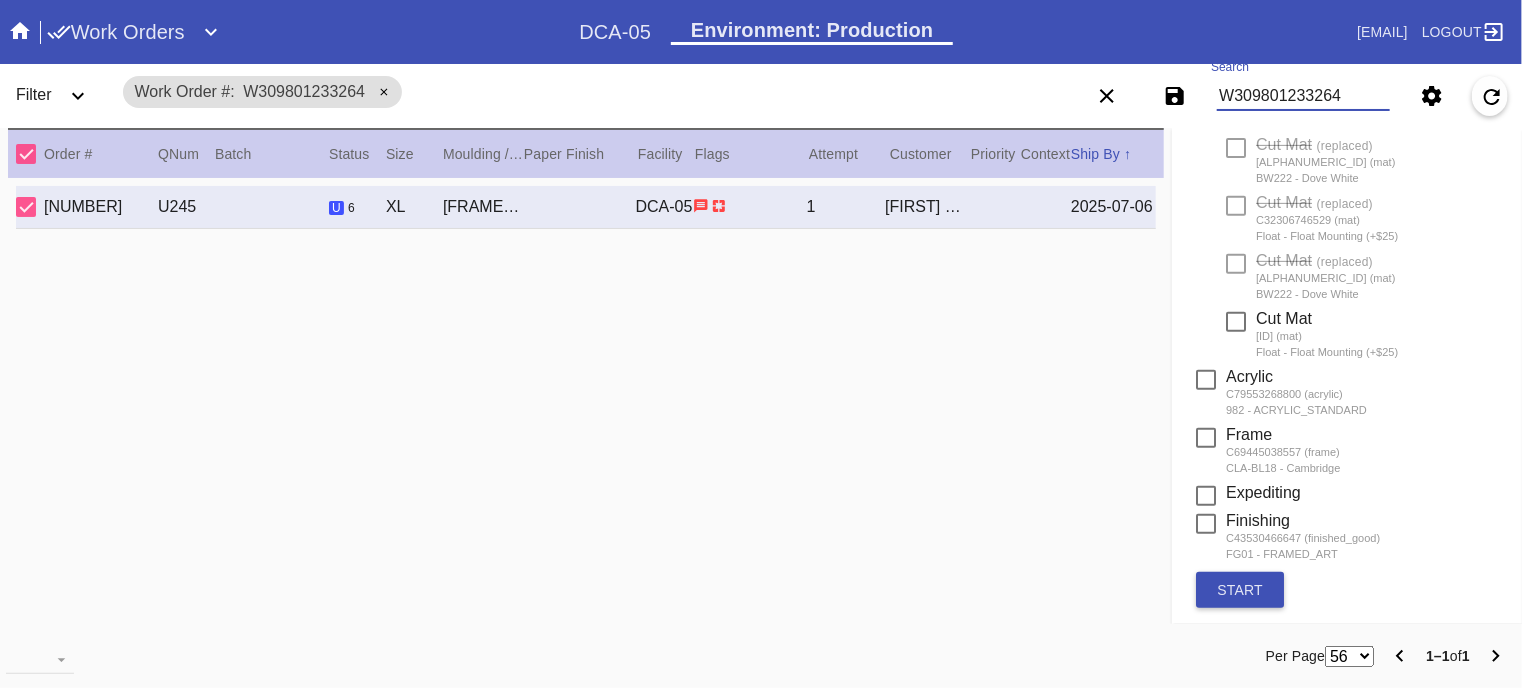 scroll, scrollTop: 543, scrollLeft: 0, axis: vertical 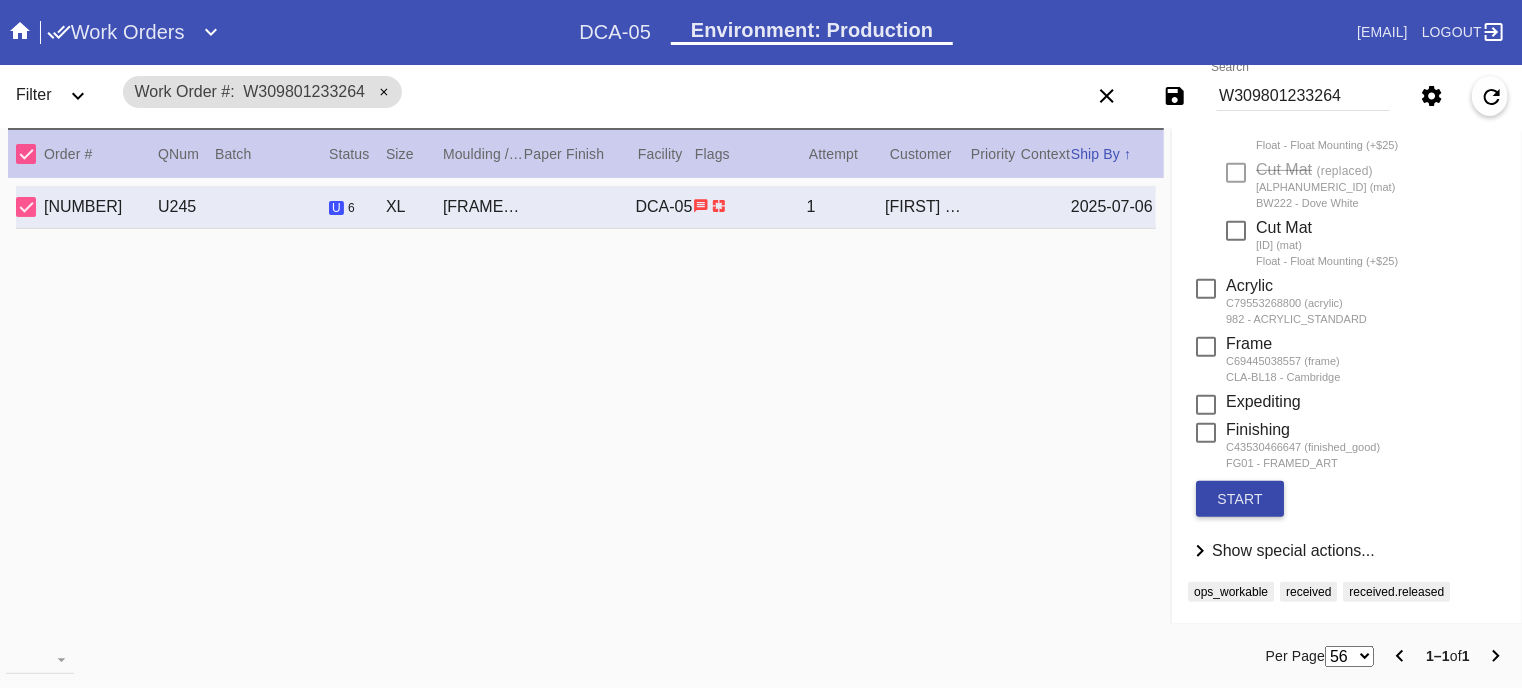 click on "start" at bounding box center (1240, 499) 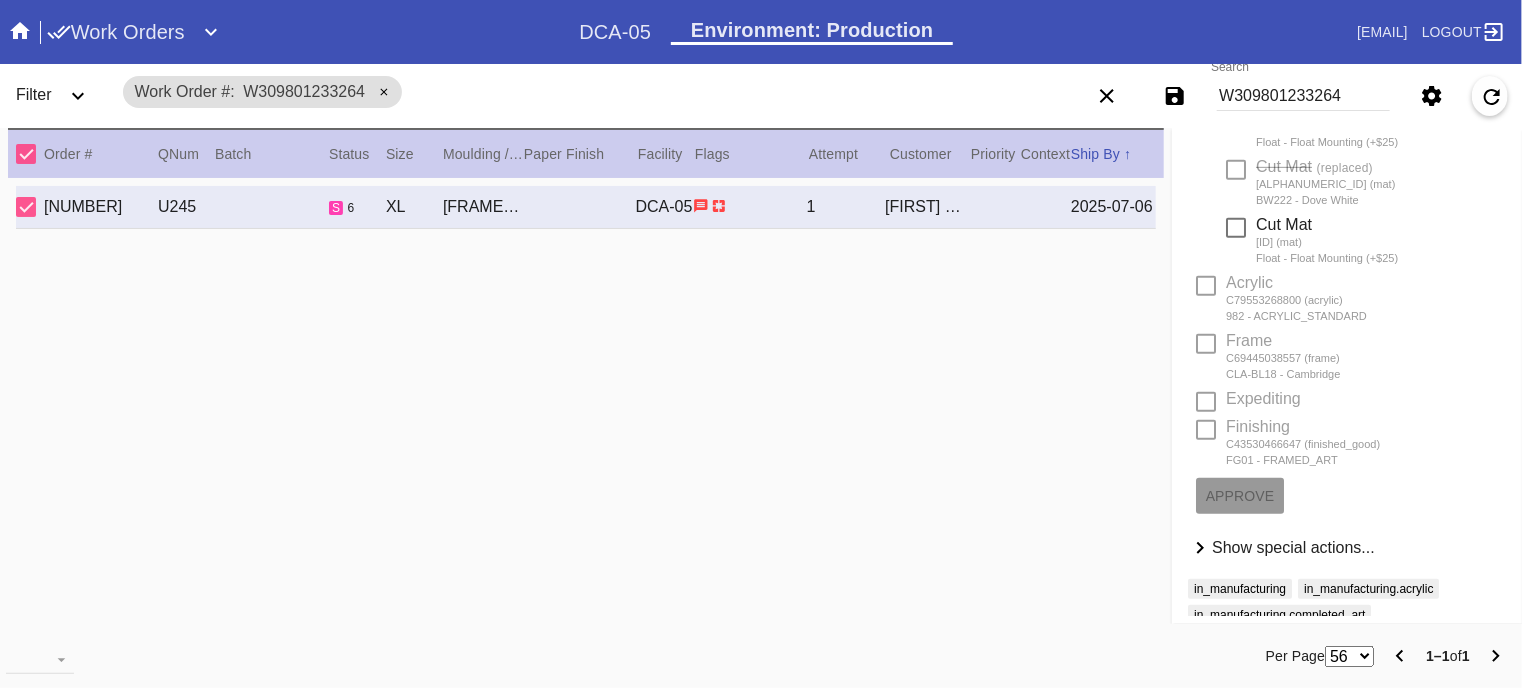 scroll, scrollTop: 0, scrollLeft: 0, axis: both 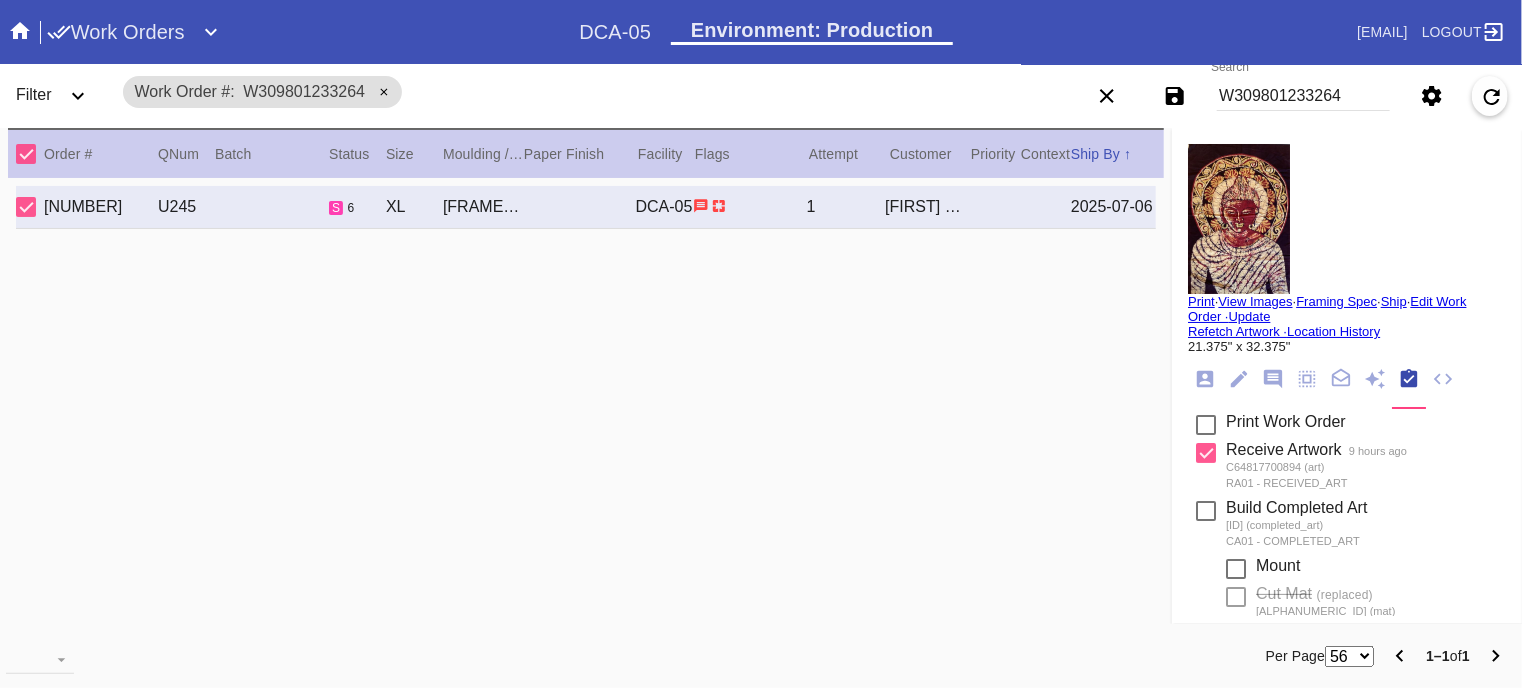 click on "W309801233264" at bounding box center (1303, 96) 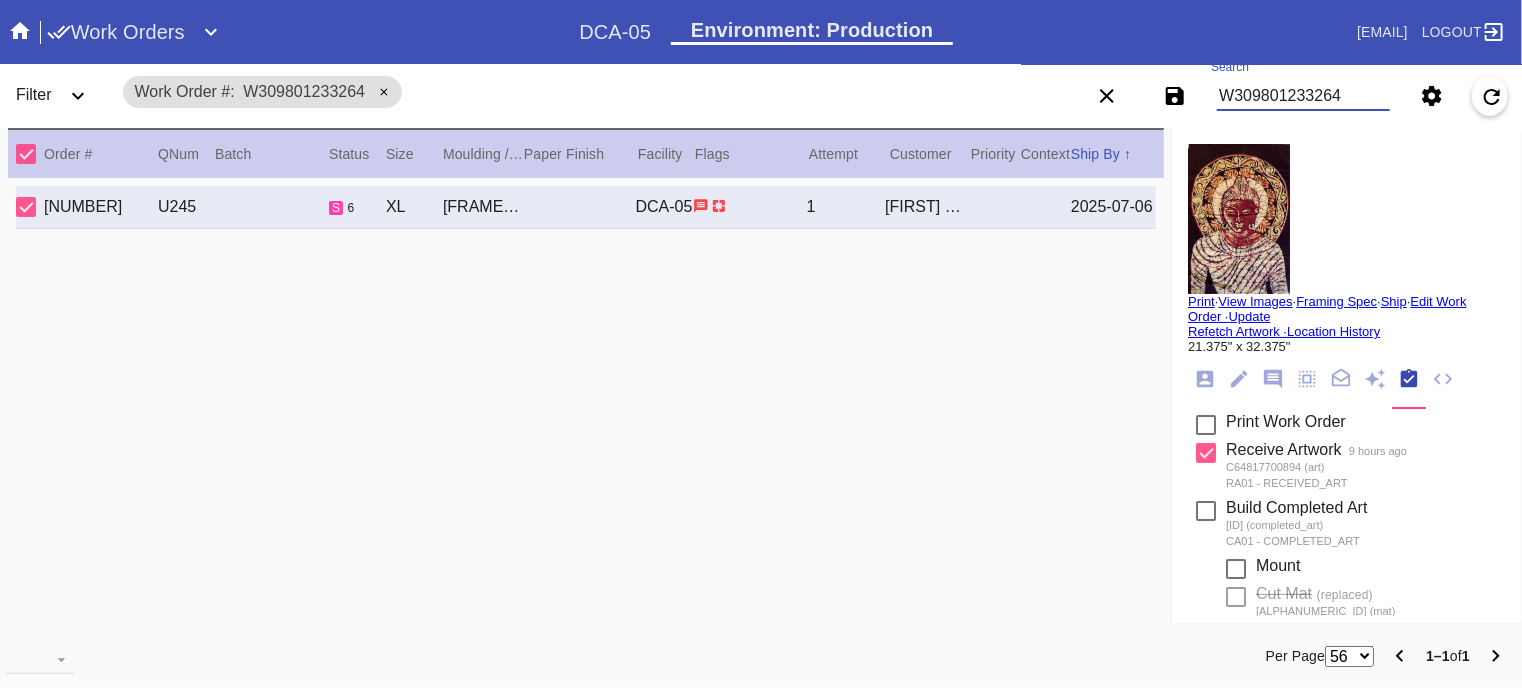 click on "W309801233264" at bounding box center (1303, 96) 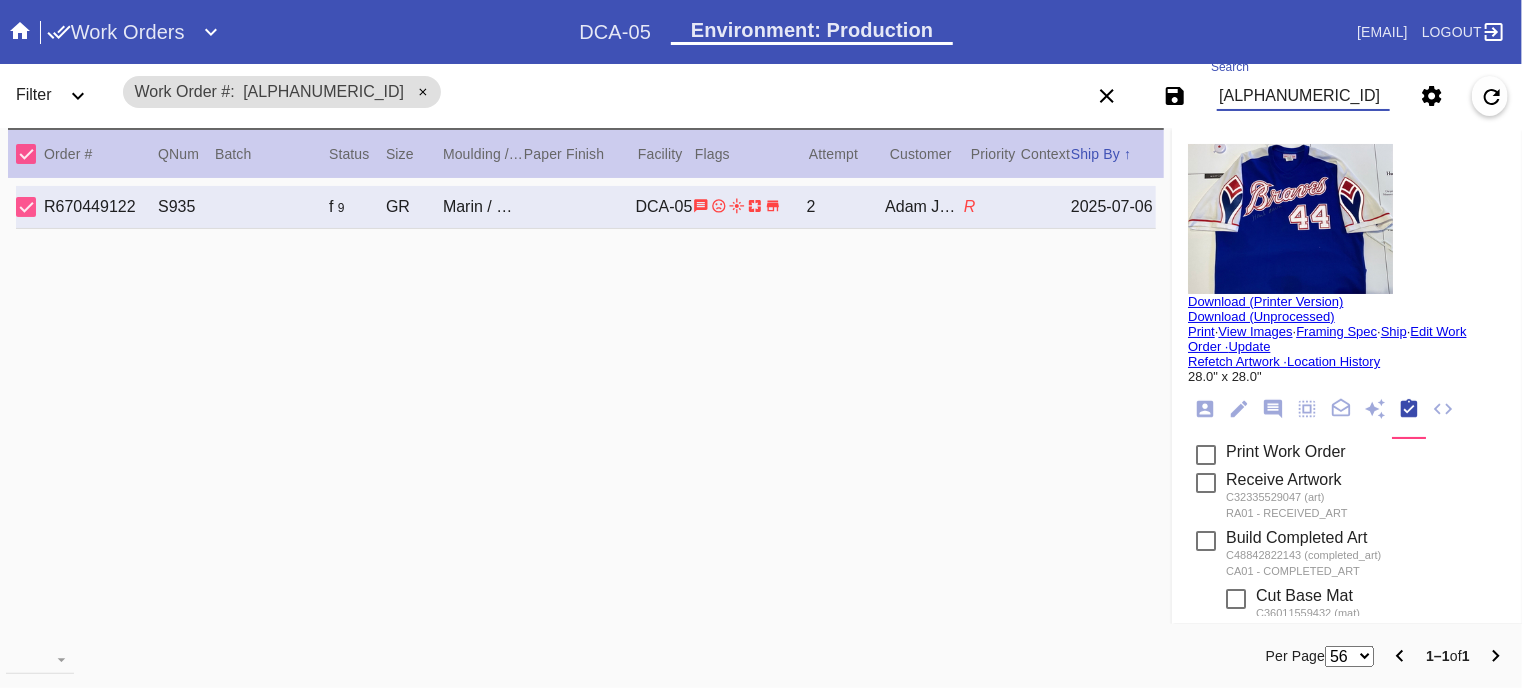 click on "[ALPHANUMERIC_ID]" at bounding box center (1303, 96) 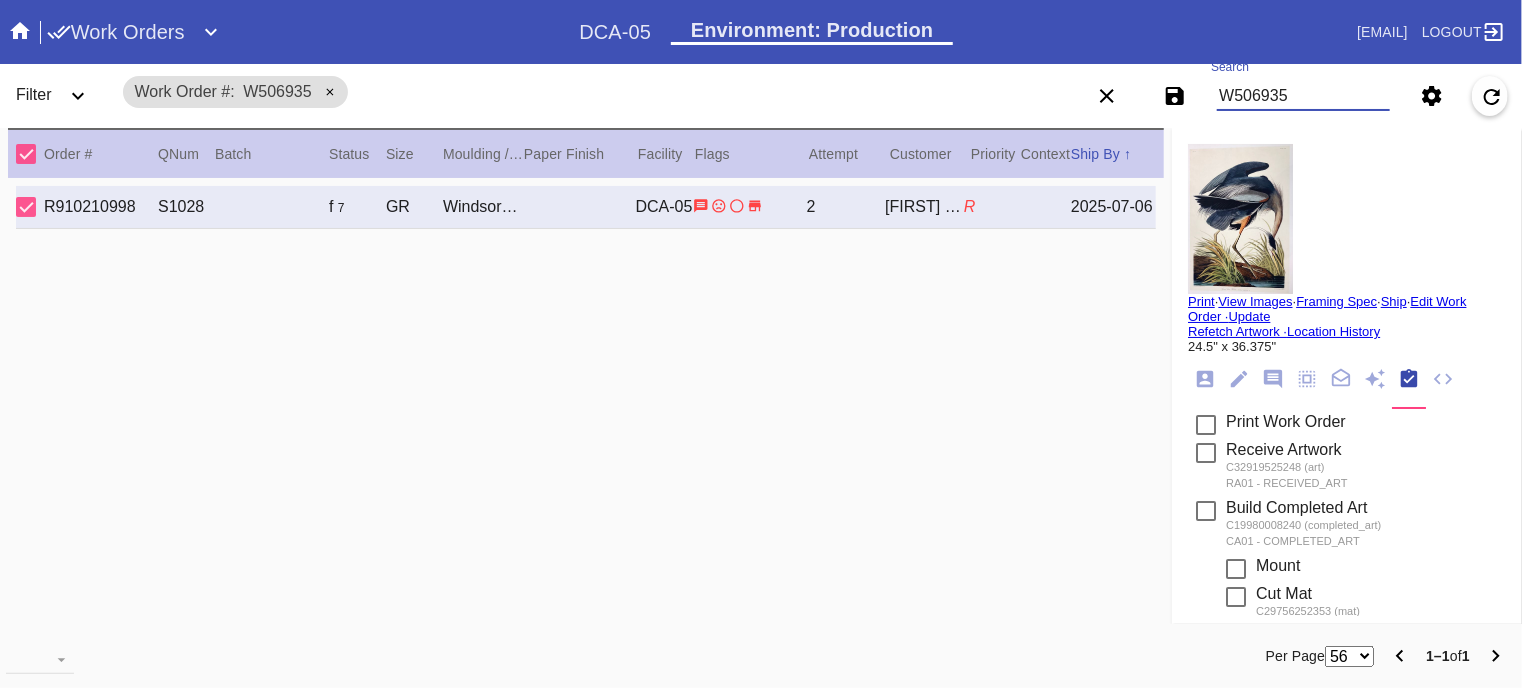 click on "W506935" at bounding box center (1303, 96) 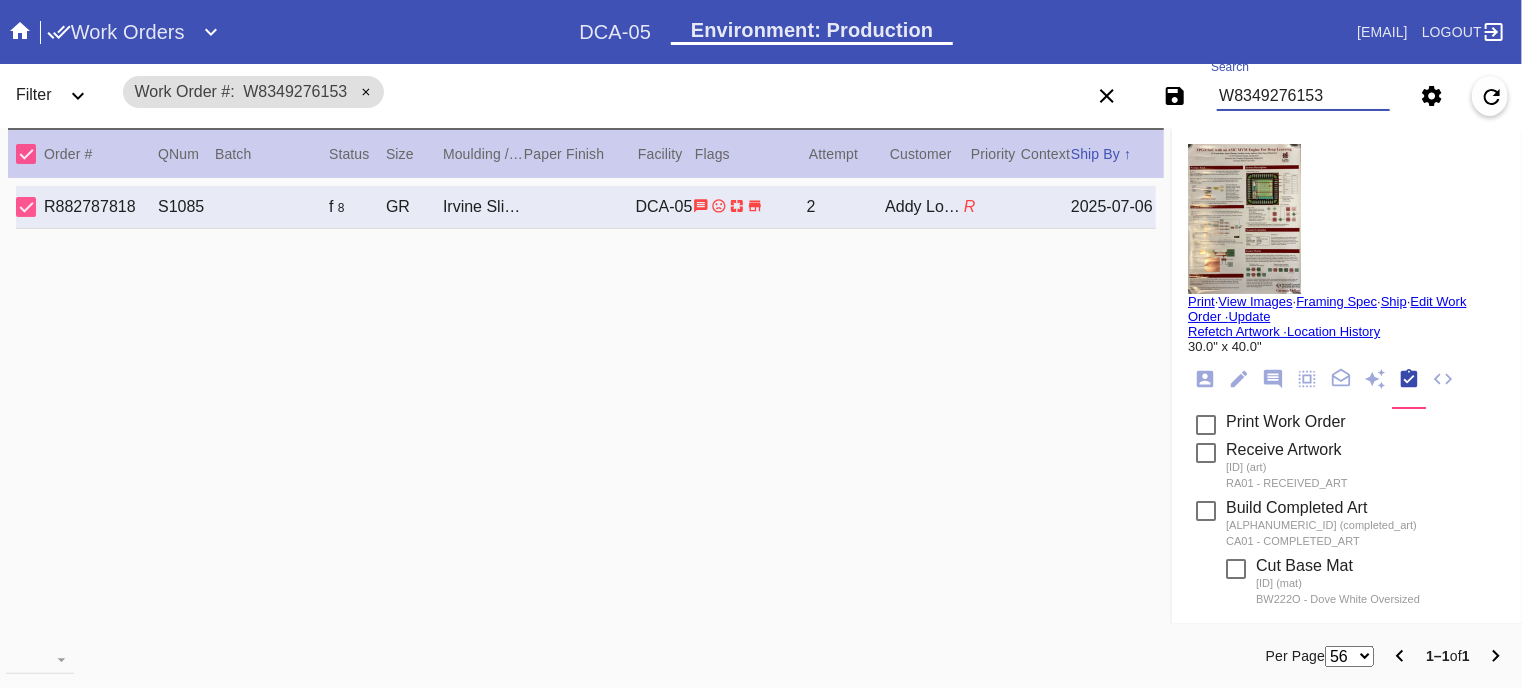 click on "W8349276153" at bounding box center (1303, 96) 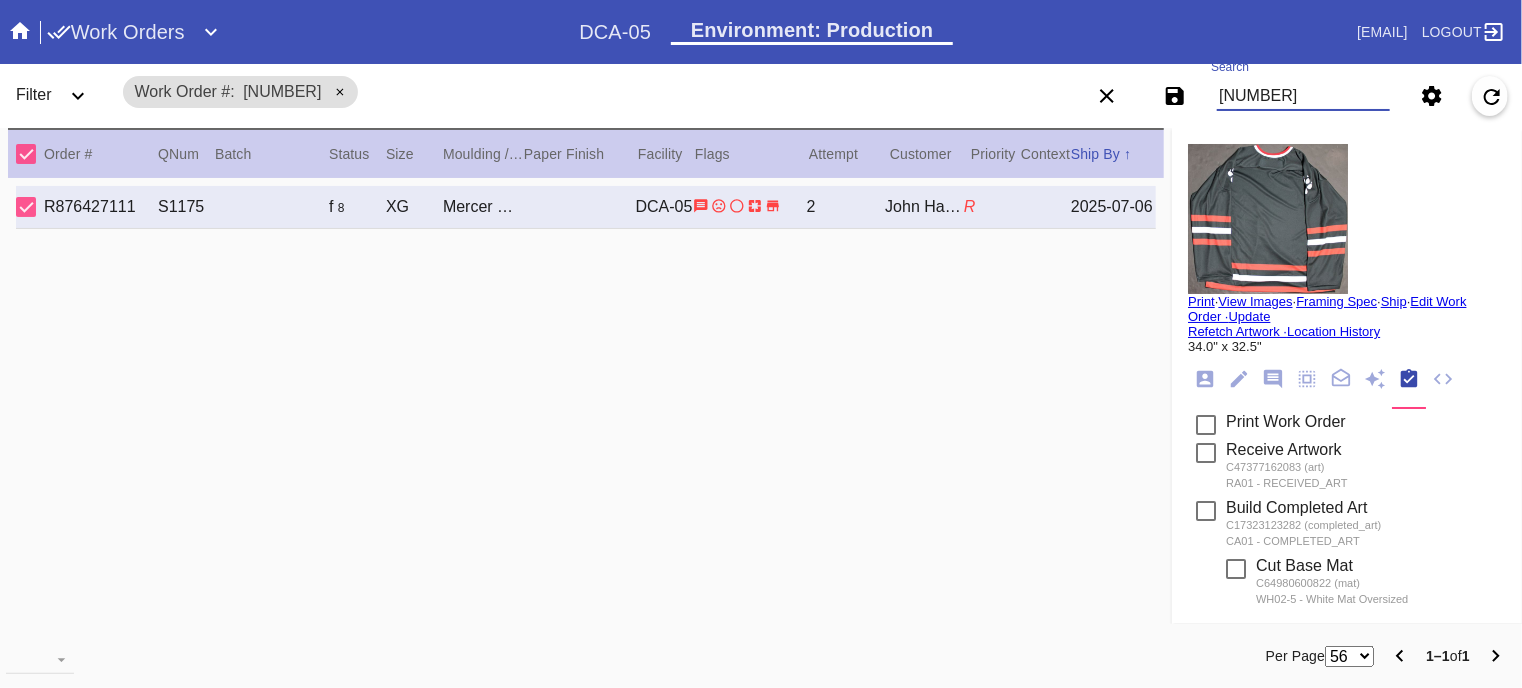 type on "[NUMBER]" 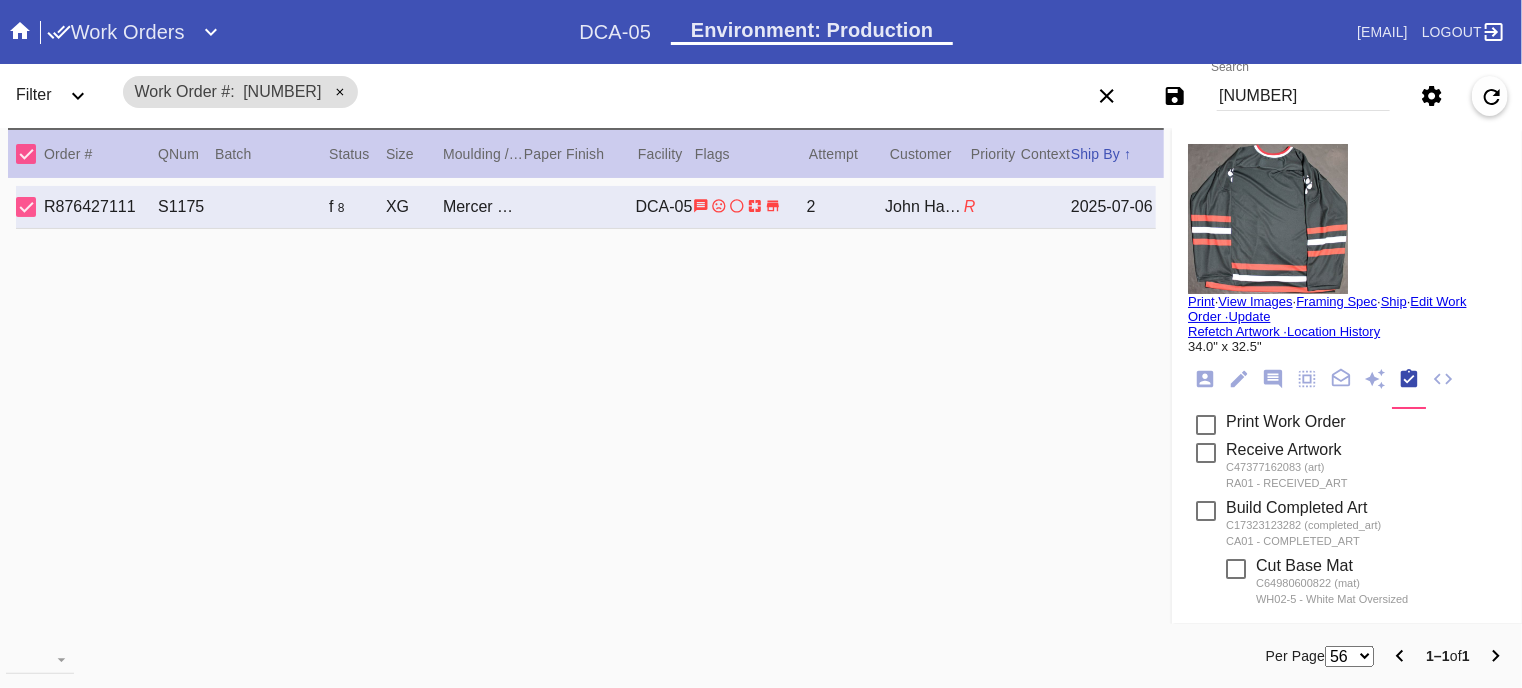 click on "Print Work Order
saving" at bounding box center (1347, 423) 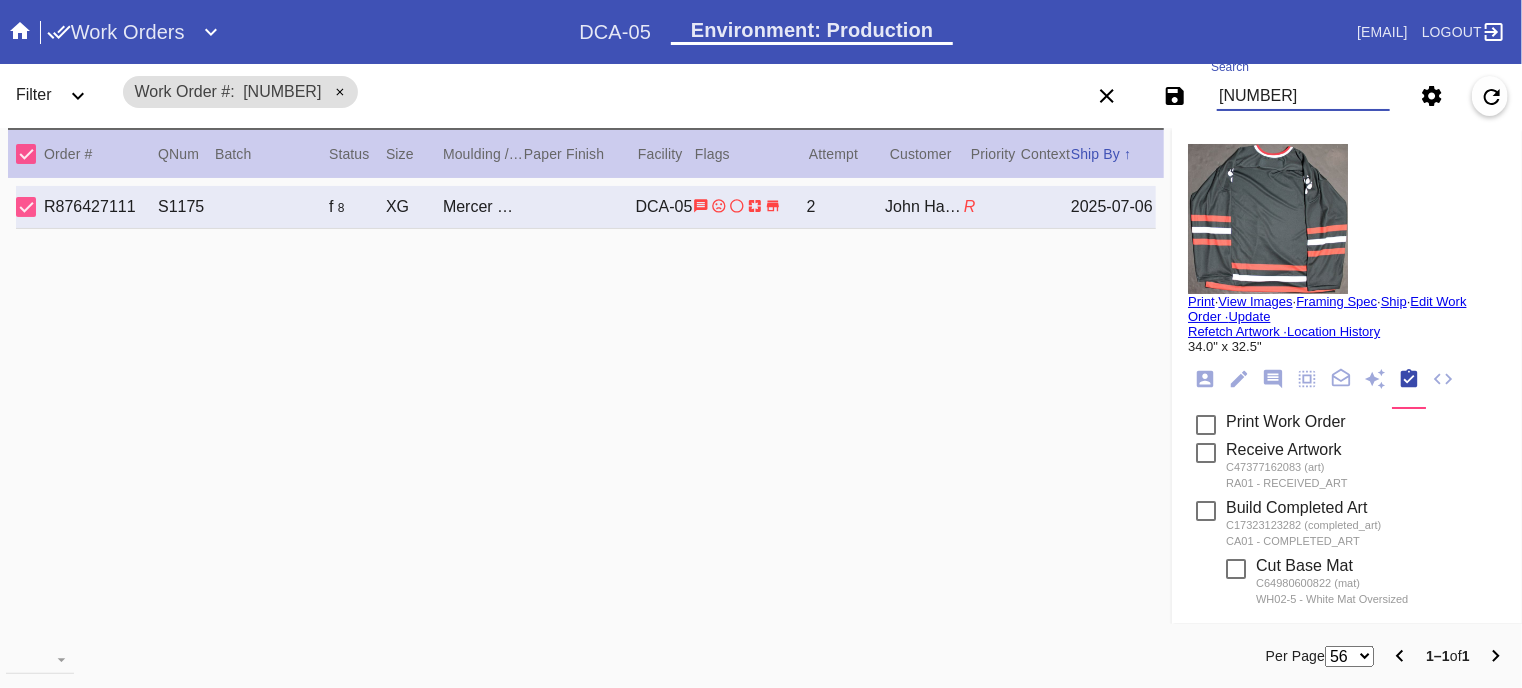click on "[NUMBER]" at bounding box center (1303, 96) 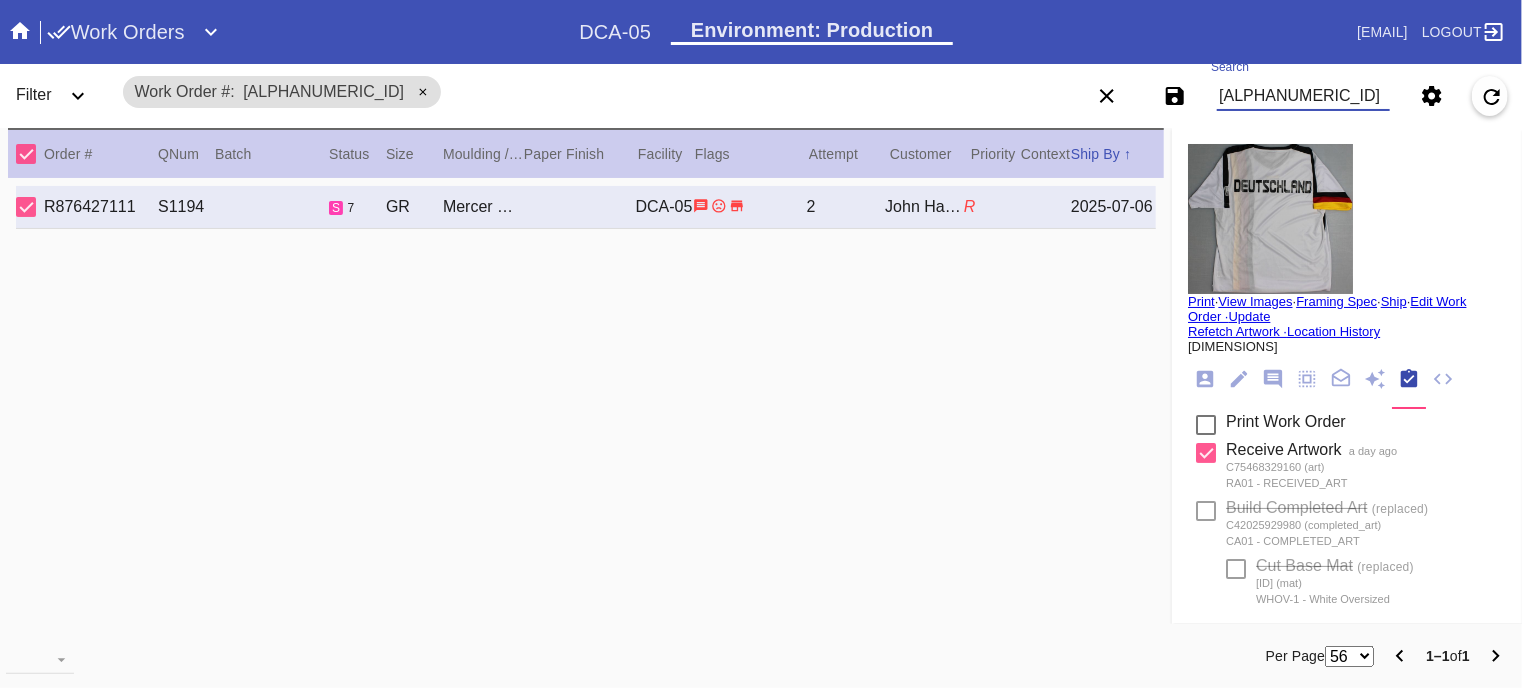 click on "[ALPHANUMERIC_ID]" at bounding box center (1303, 96) 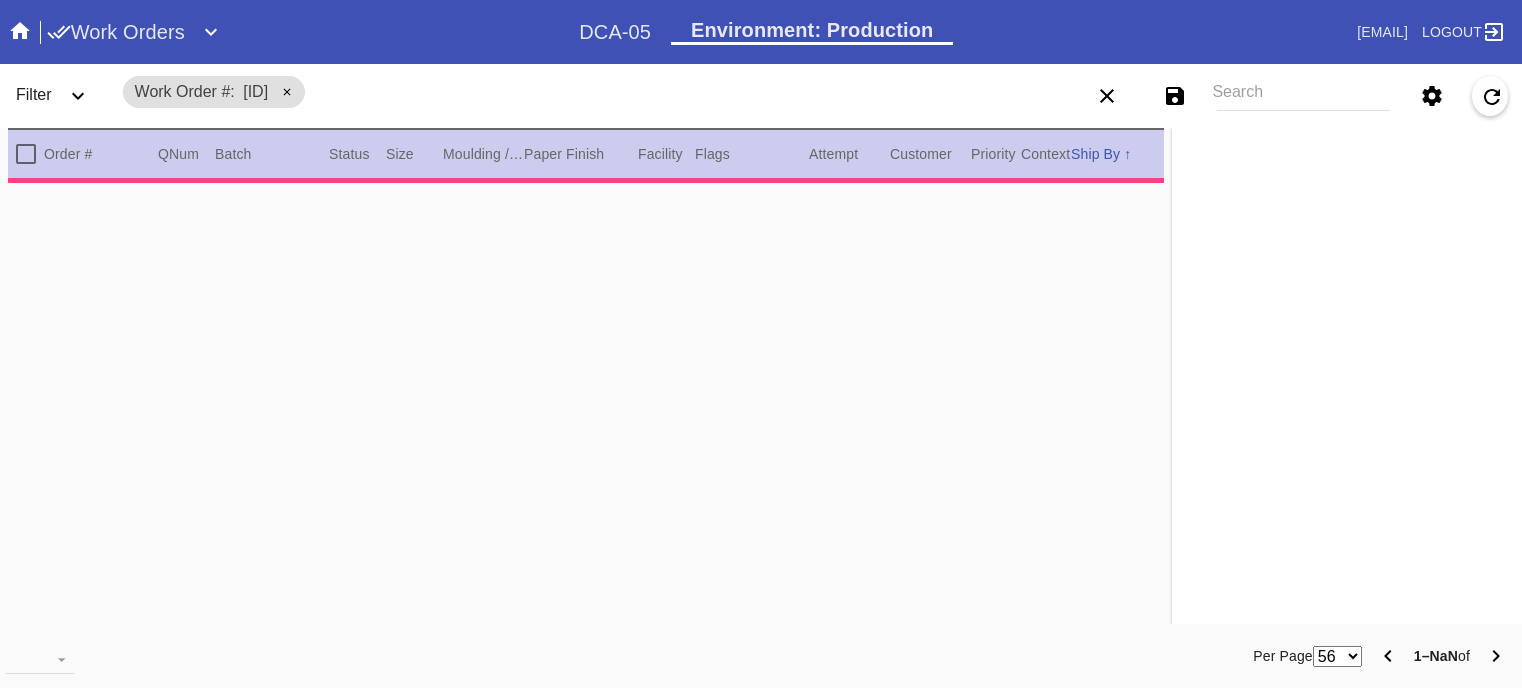 scroll, scrollTop: 0, scrollLeft: 0, axis: both 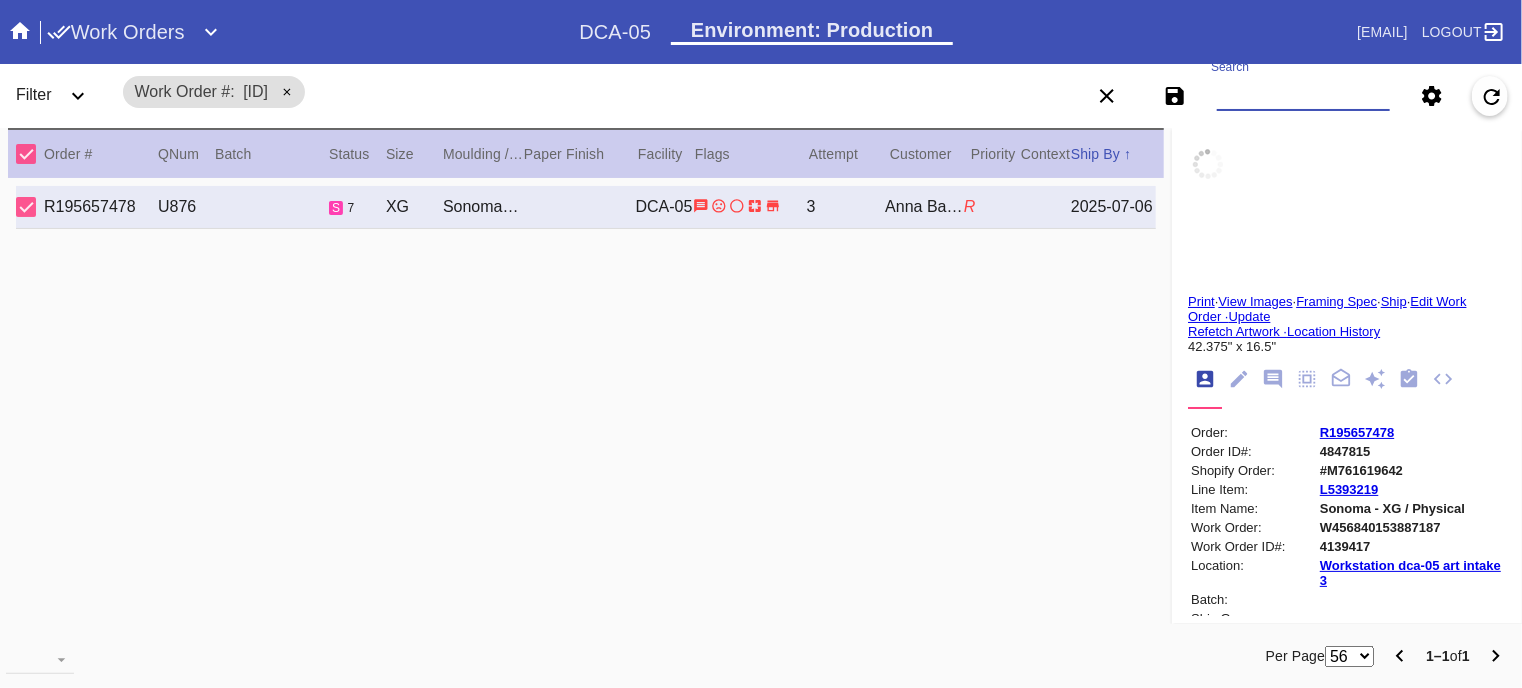 click on "Search" at bounding box center [1303, 96] 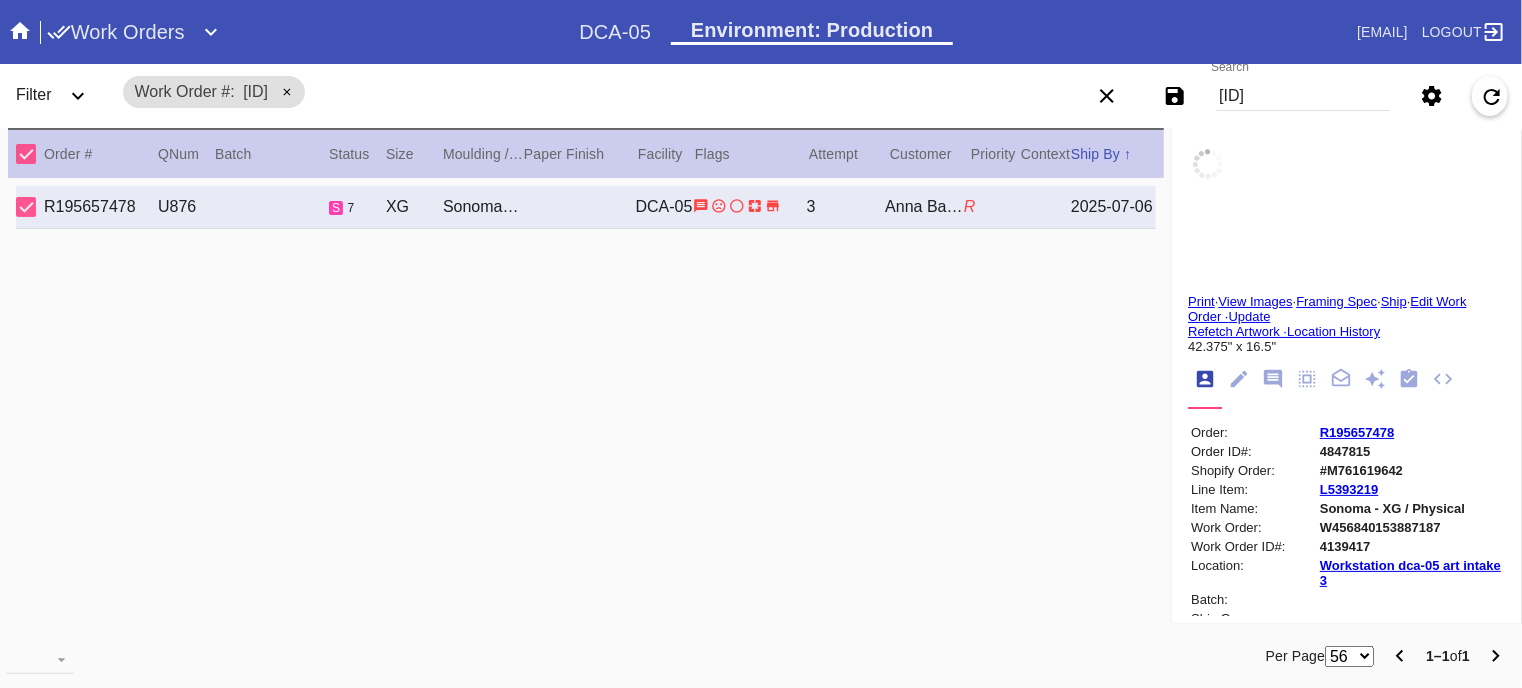 click on "View Images" at bounding box center (1255, 301) 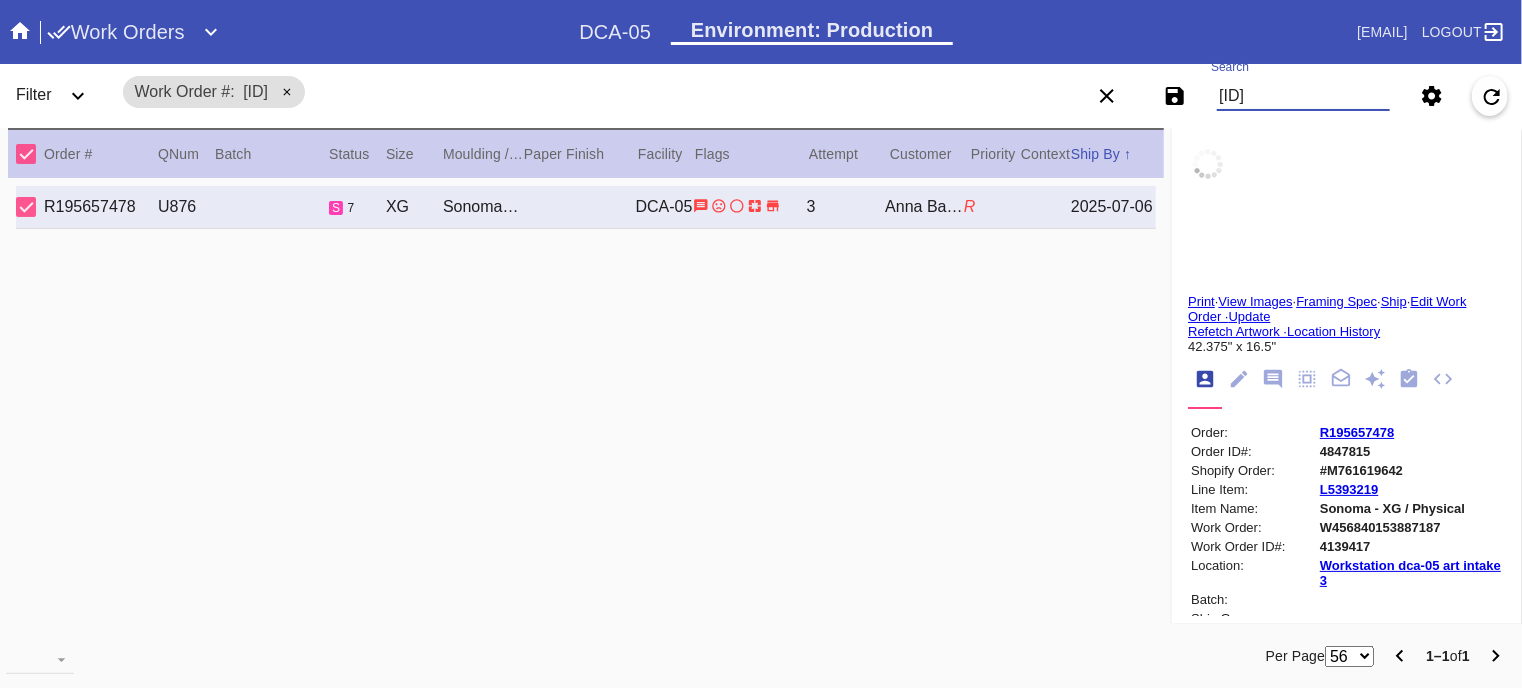 click on "W45684015388" at bounding box center (1303, 96) 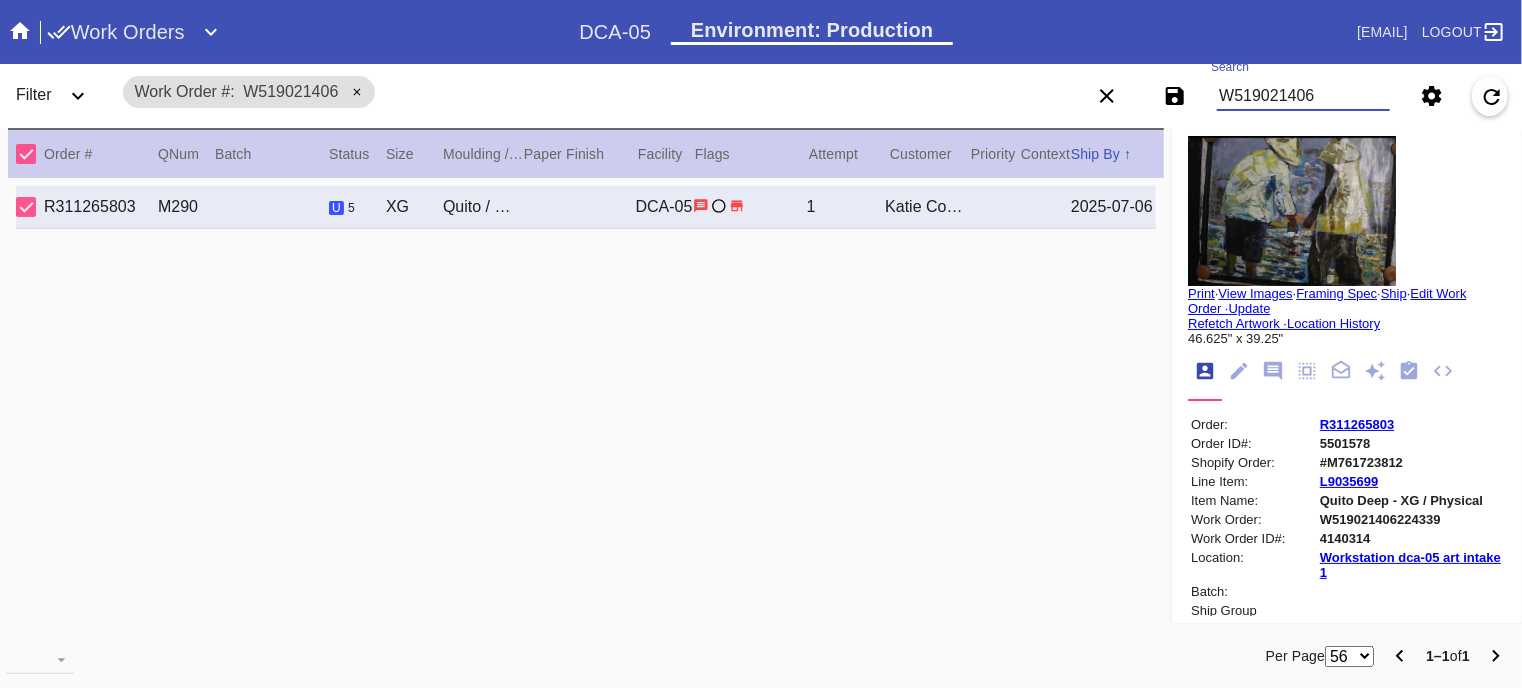 scroll, scrollTop: 0, scrollLeft: 0, axis: both 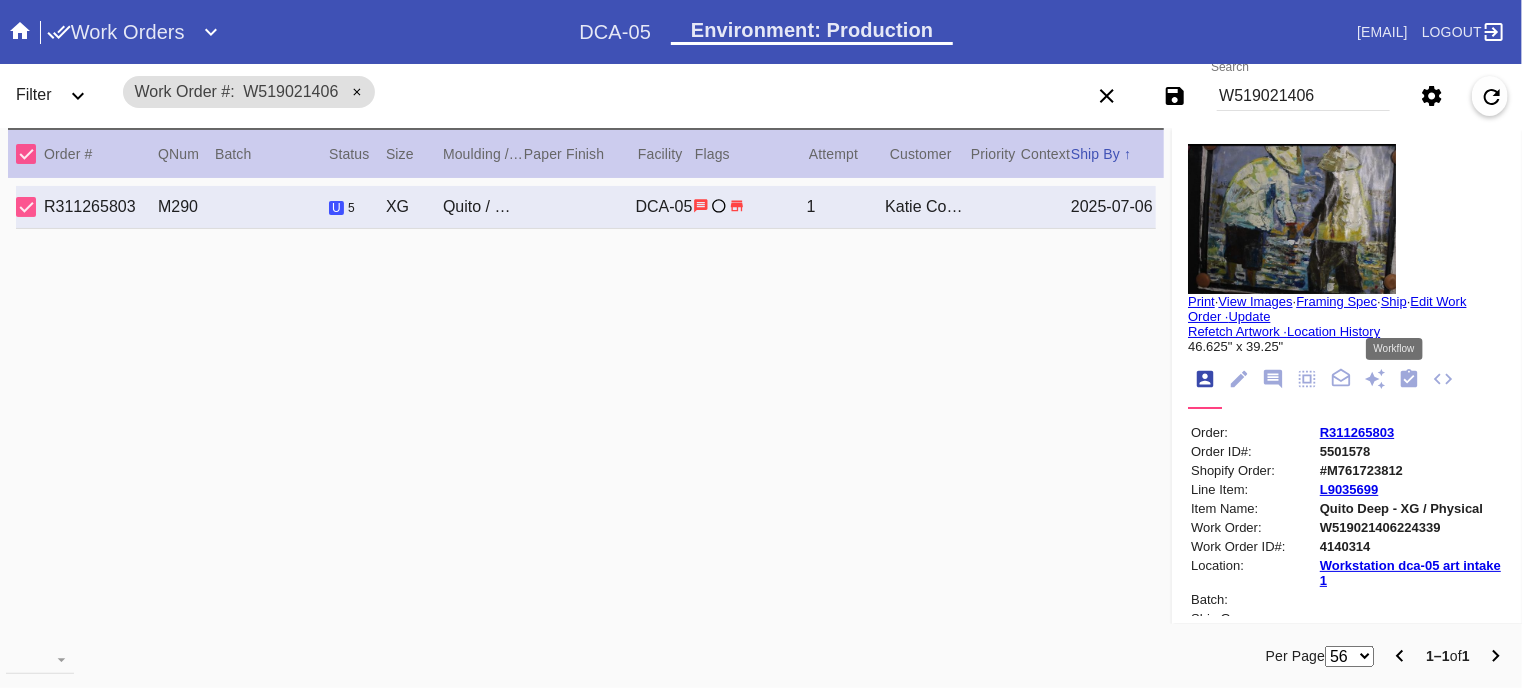 click at bounding box center (1409, 378) 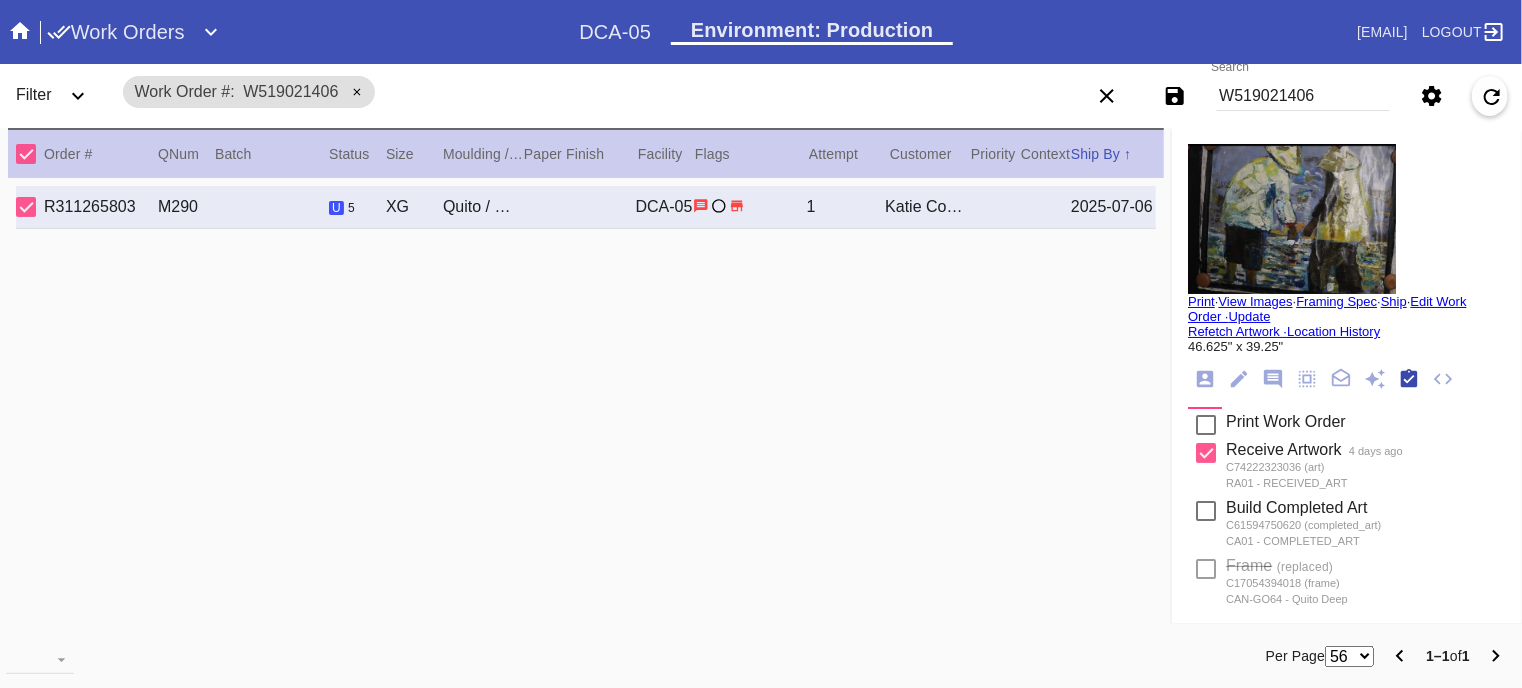 scroll, scrollTop: 321, scrollLeft: 0, axis: vertical 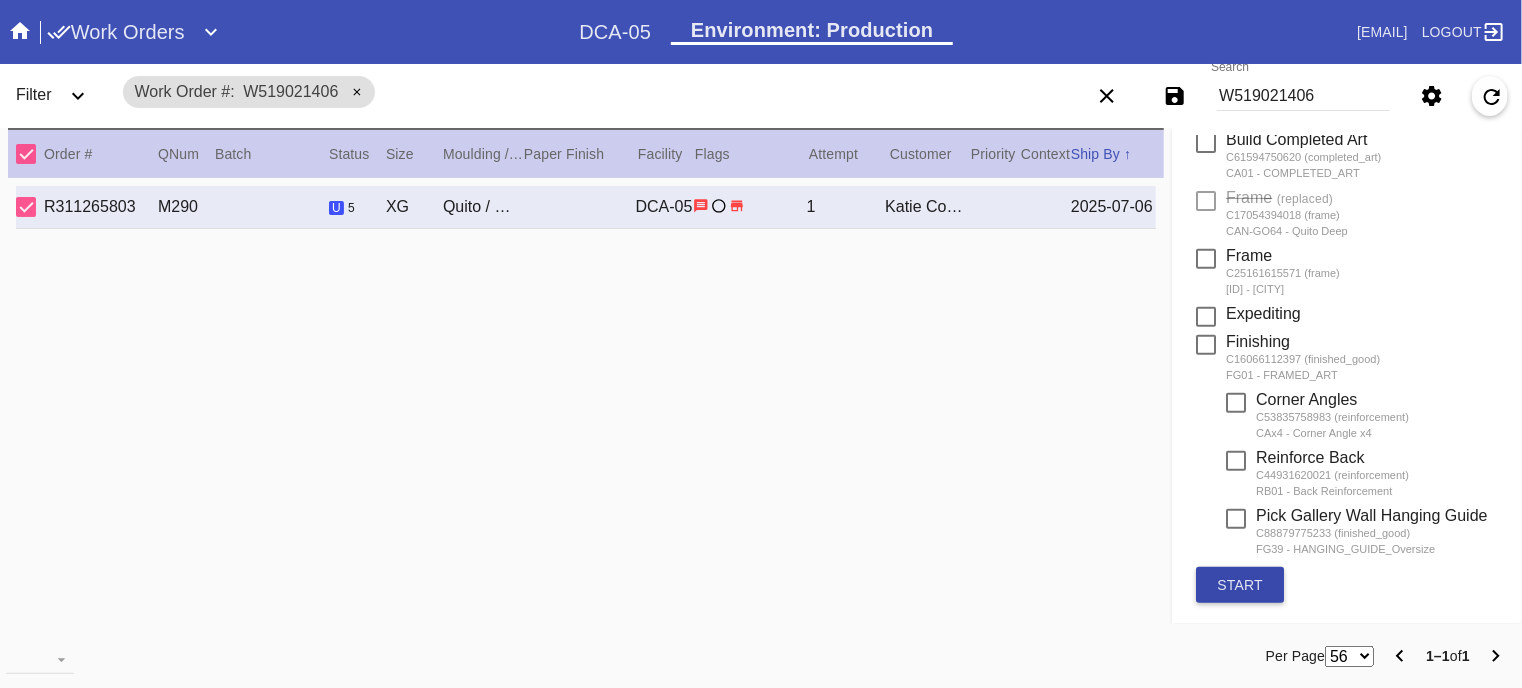 click on "start" at bounding box center (1240, 585) 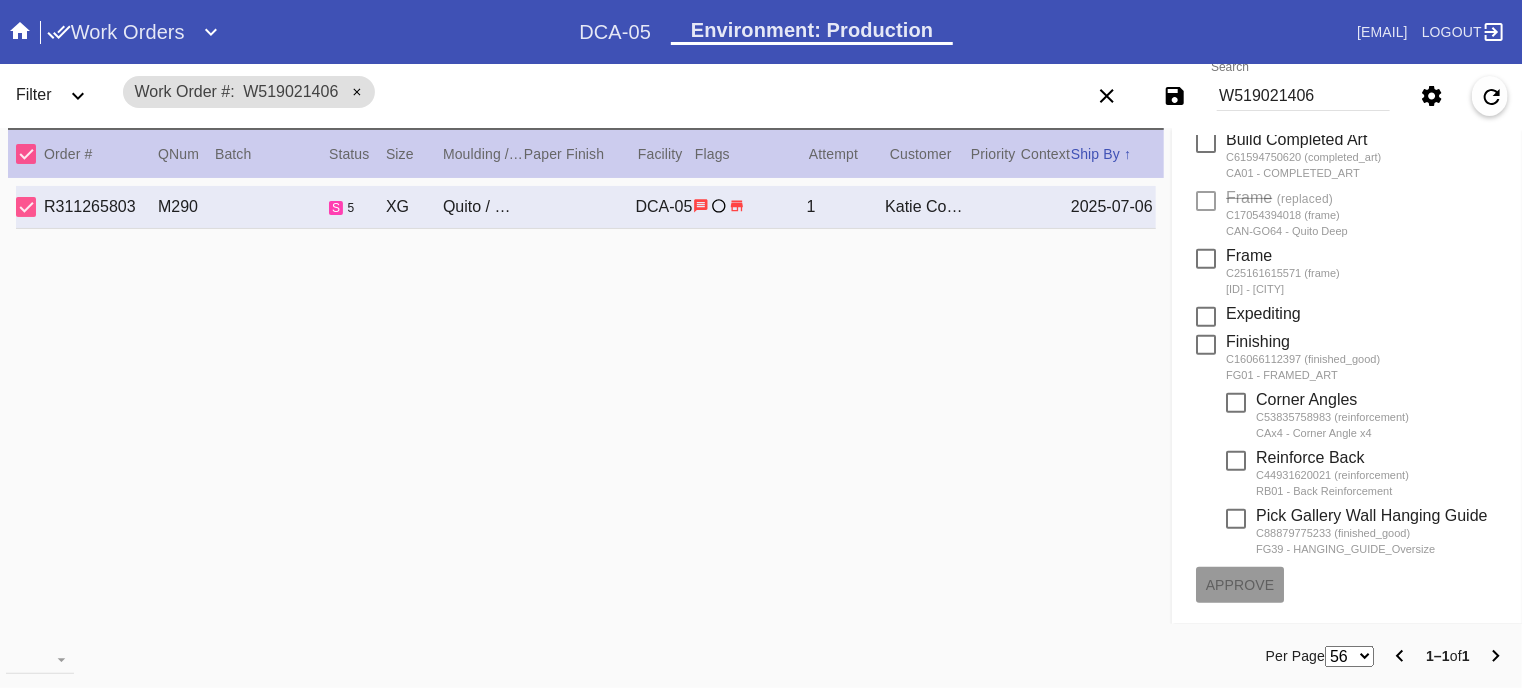 scroll, scrollTop: 0, scrollLeft: 0, axis: both 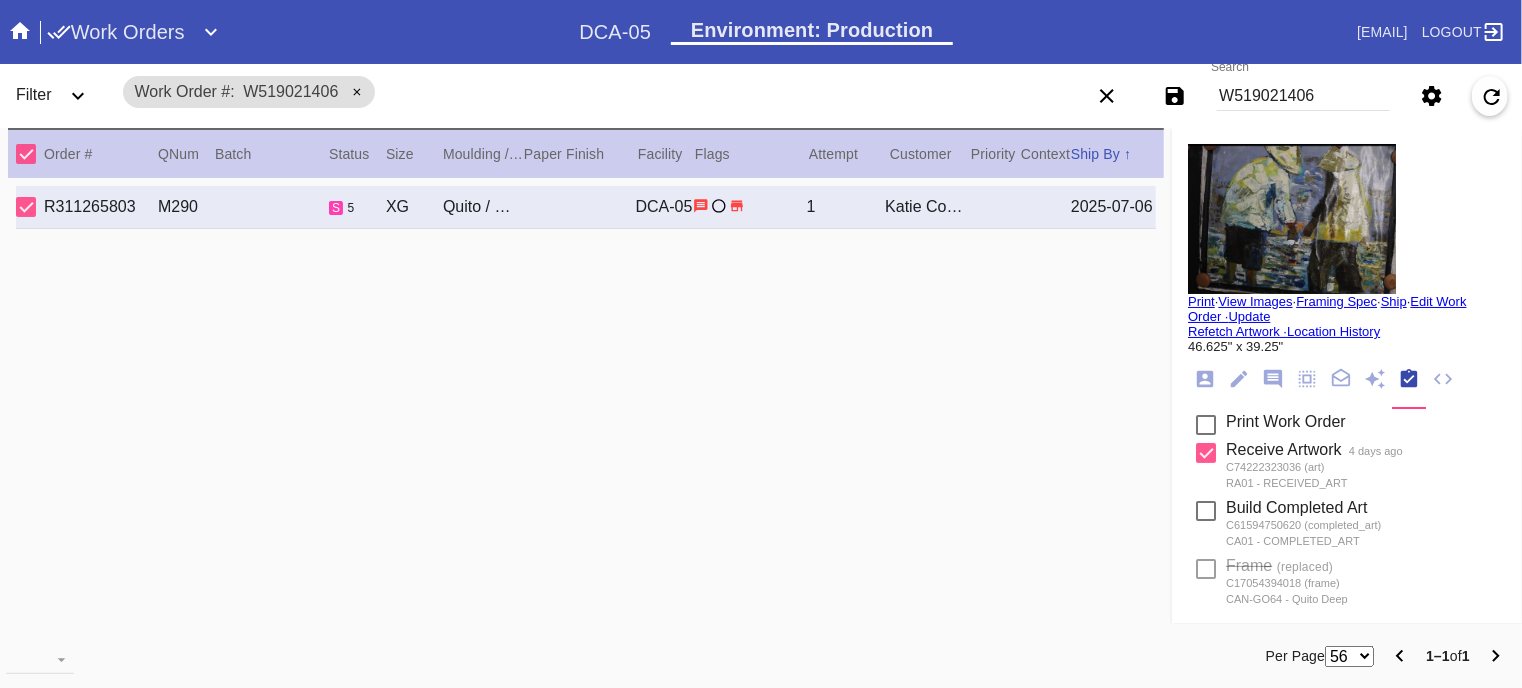 click on "Print" at bounding box center (1201, 301) 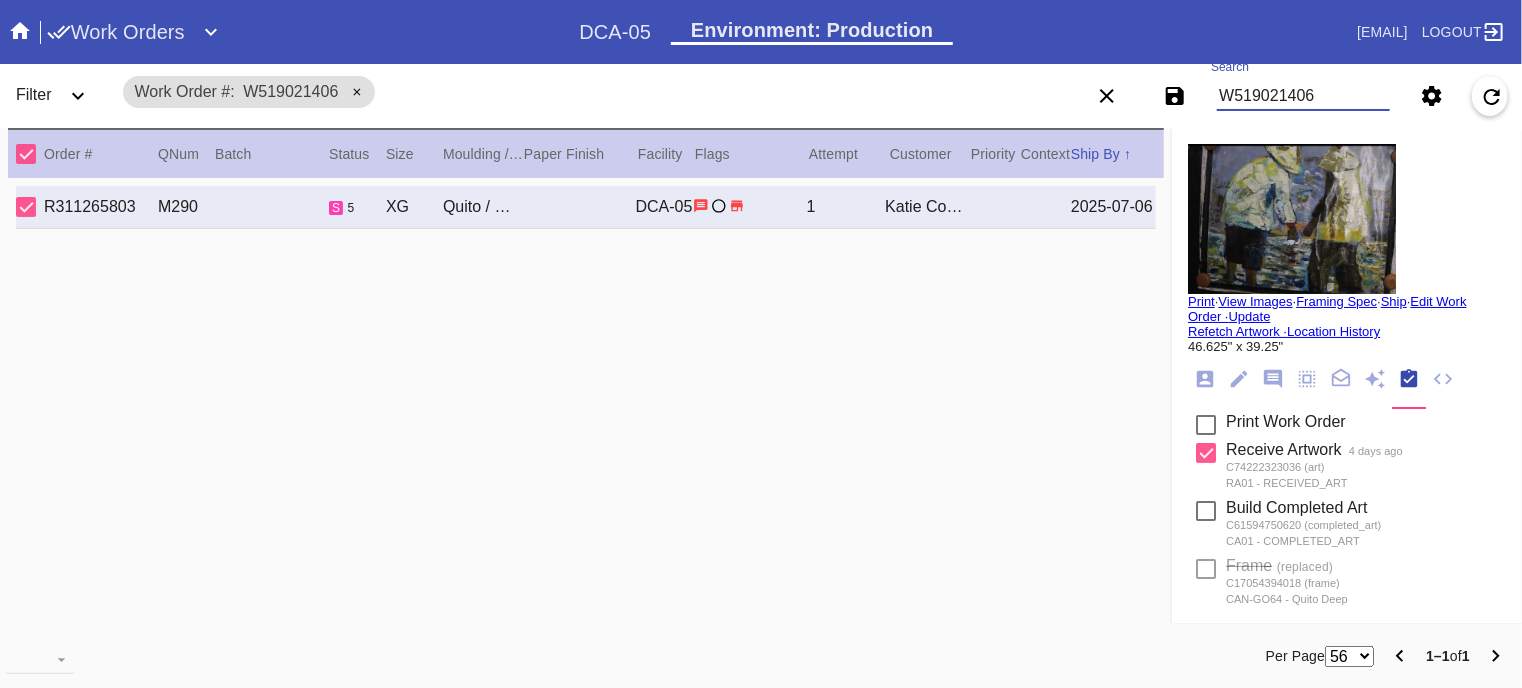 click on "W519021406" at bounding box center [1303, 96] 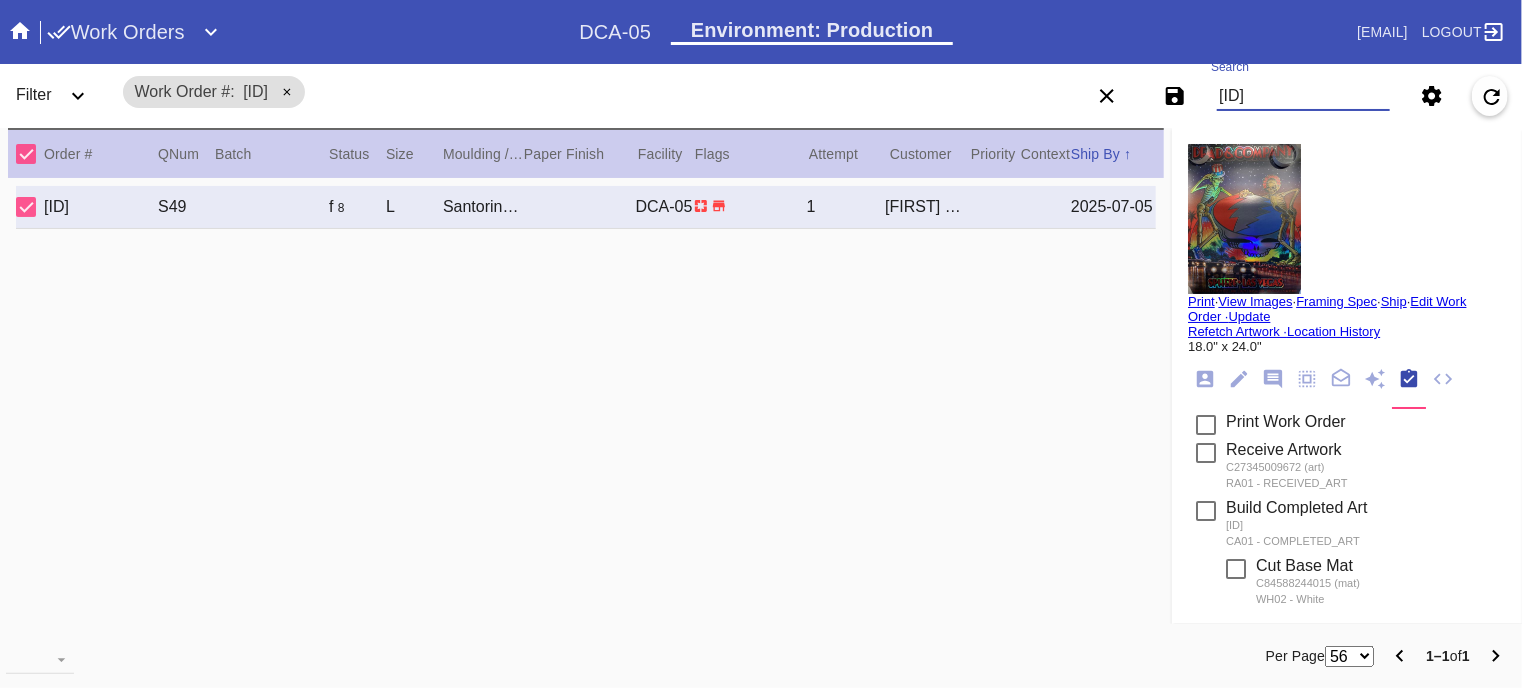 click on "W602568165" at bounding box center (1303, 96) 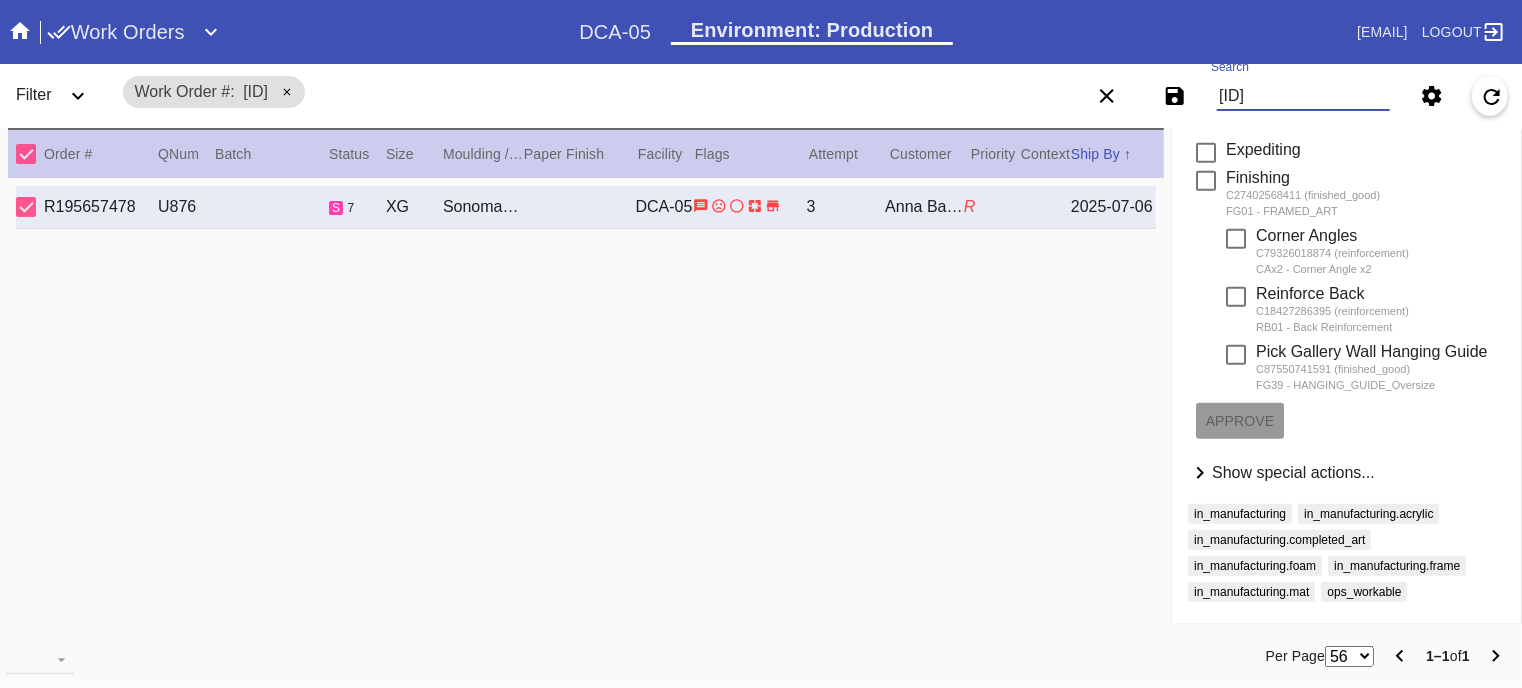 scroll, scrollTop: 0, scrollLeft: 0, axis: both 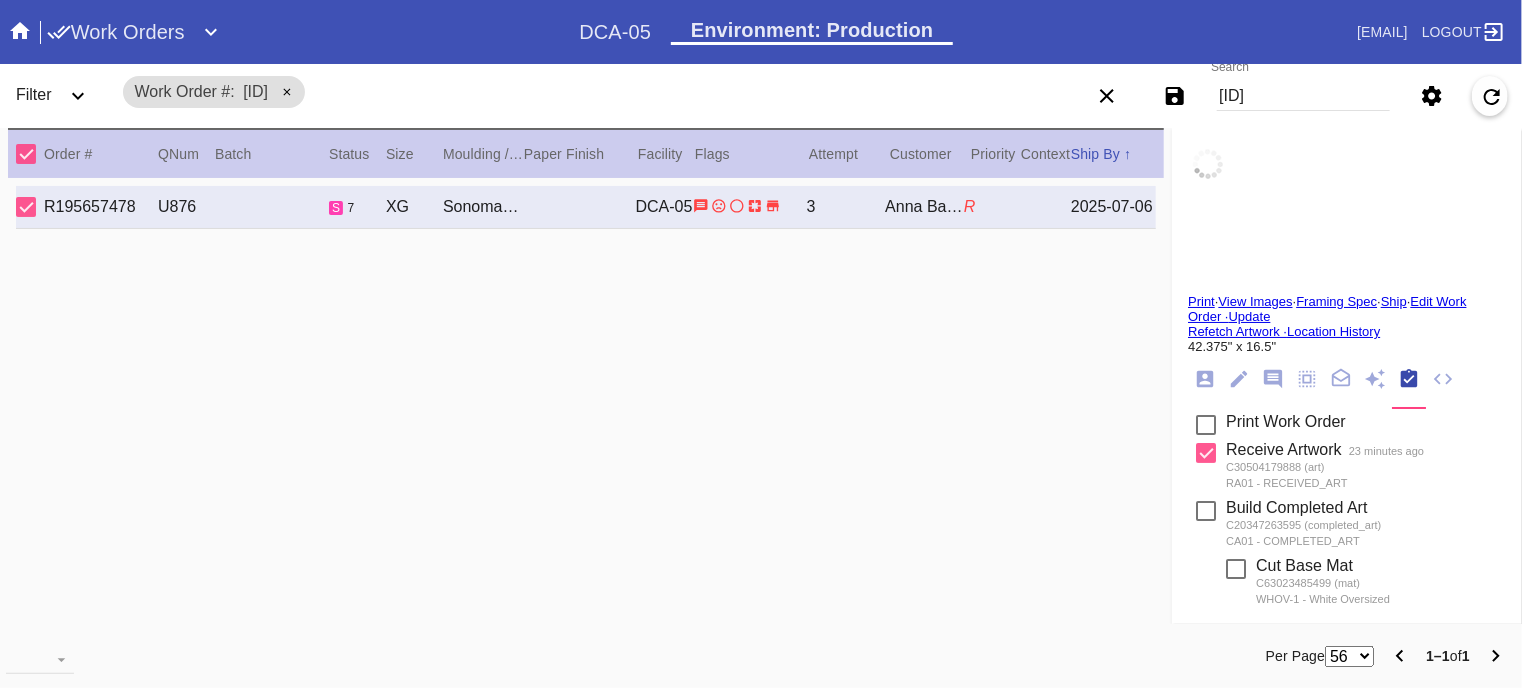 click on "View Images" at bounding box center [1255, 301] 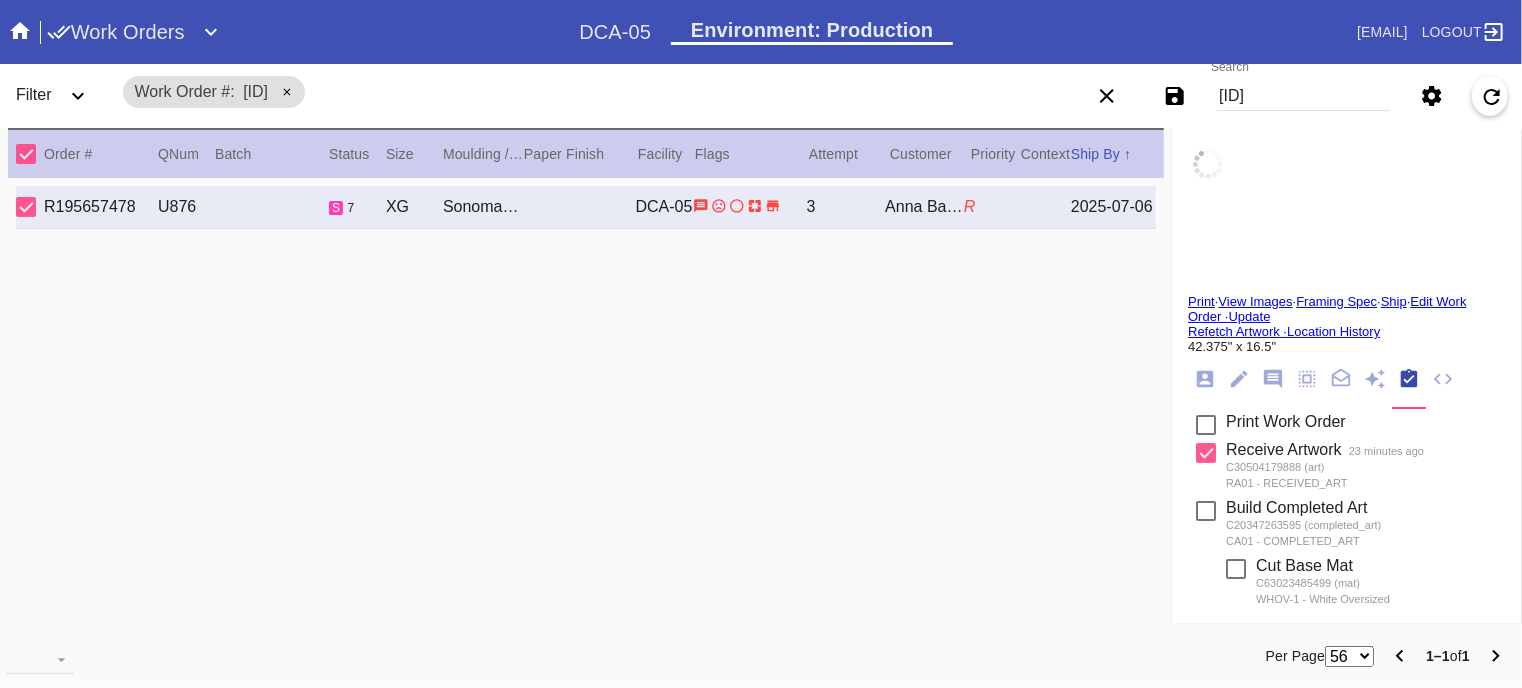 click on "[ID]" at bounding box center [1303, 96] 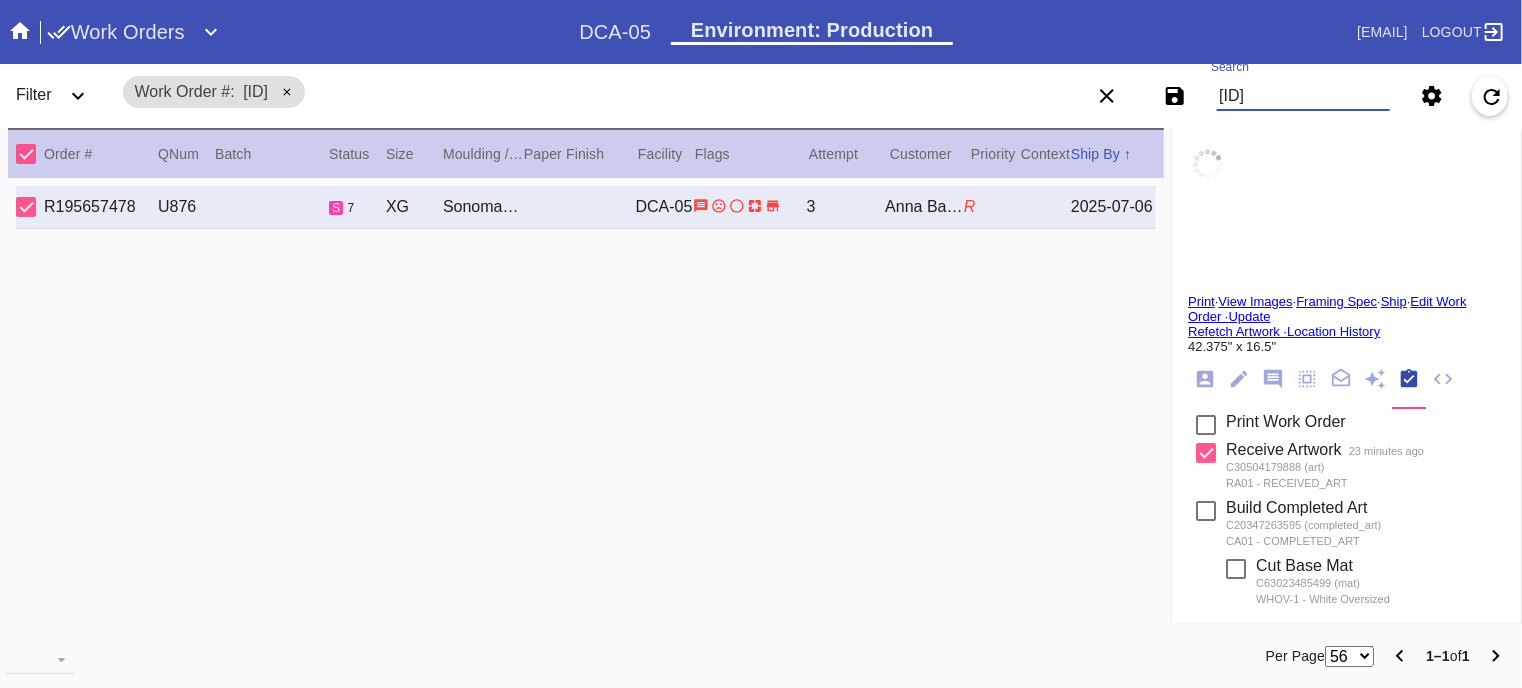 click on "[ID]" at bounding box center [1303, 96] 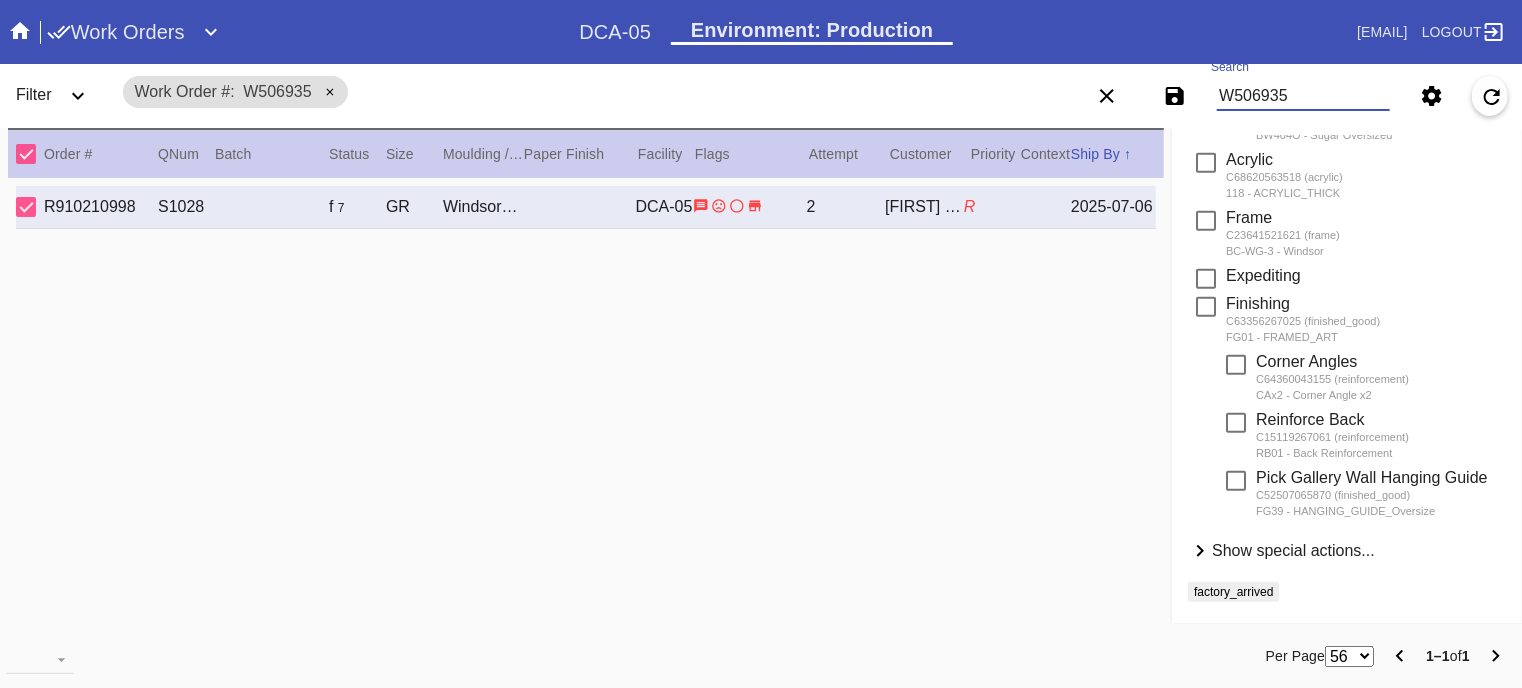 scroll, scrollTop: 0, scrollLeft: 0, axis: both 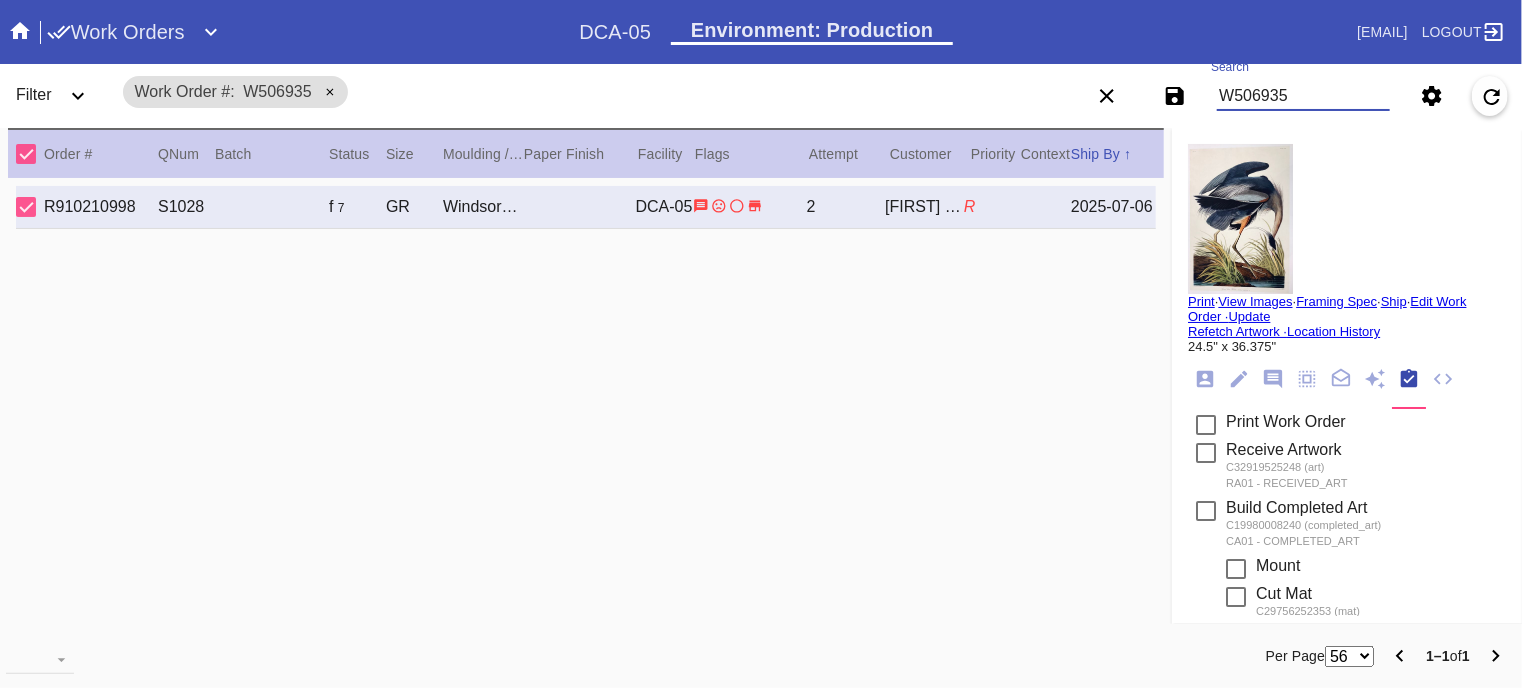 click on "W506935" at bounding box center (1303, 96) 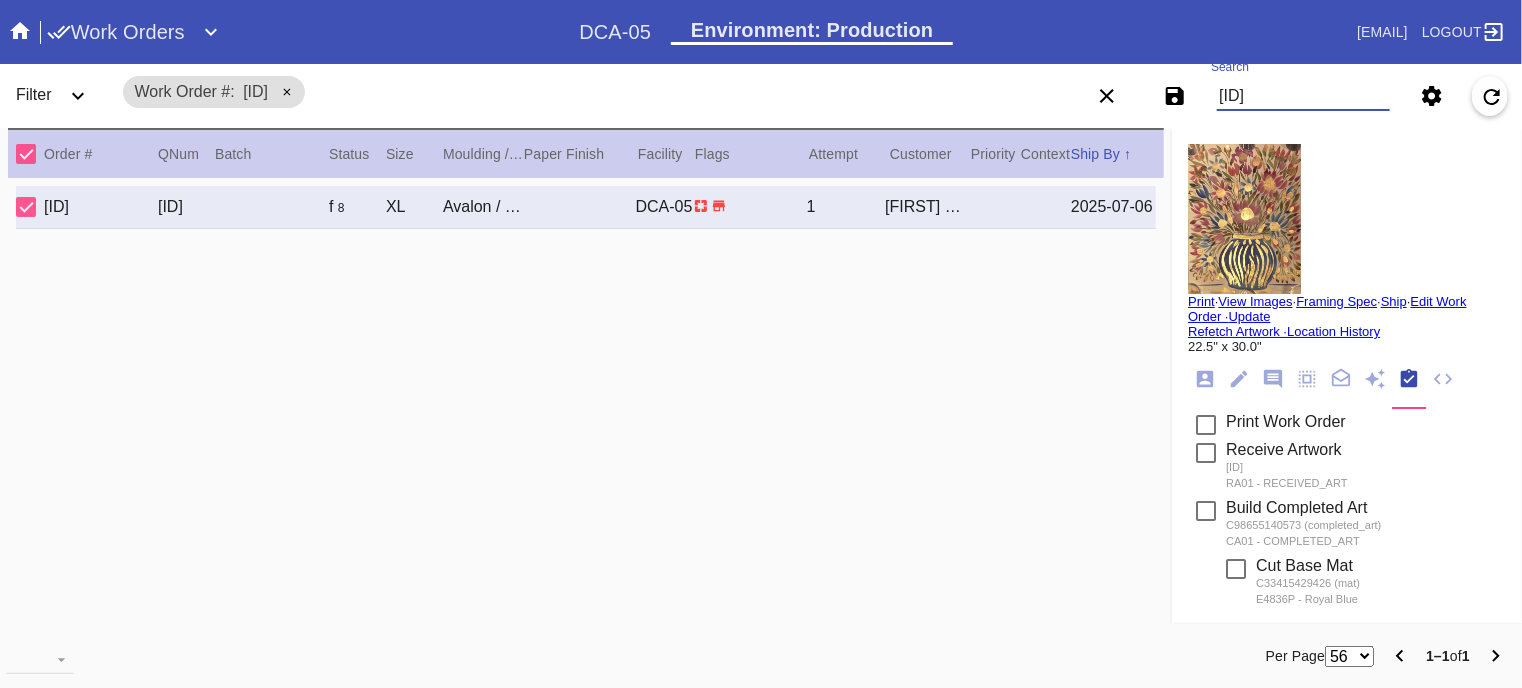 click on "W559439859" at bounding box center (1303, 96) 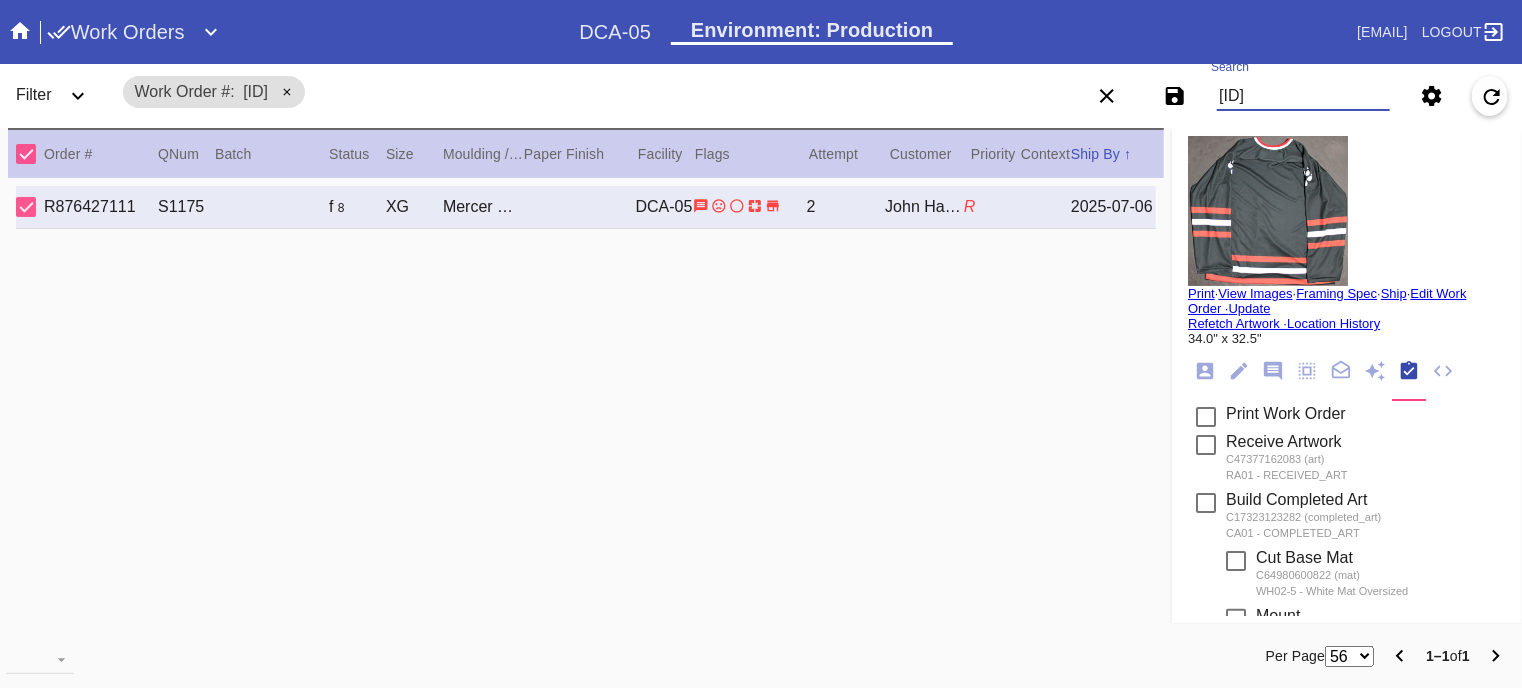 scroll, scrollTop: 0, scrollLeft: 0, axis: both 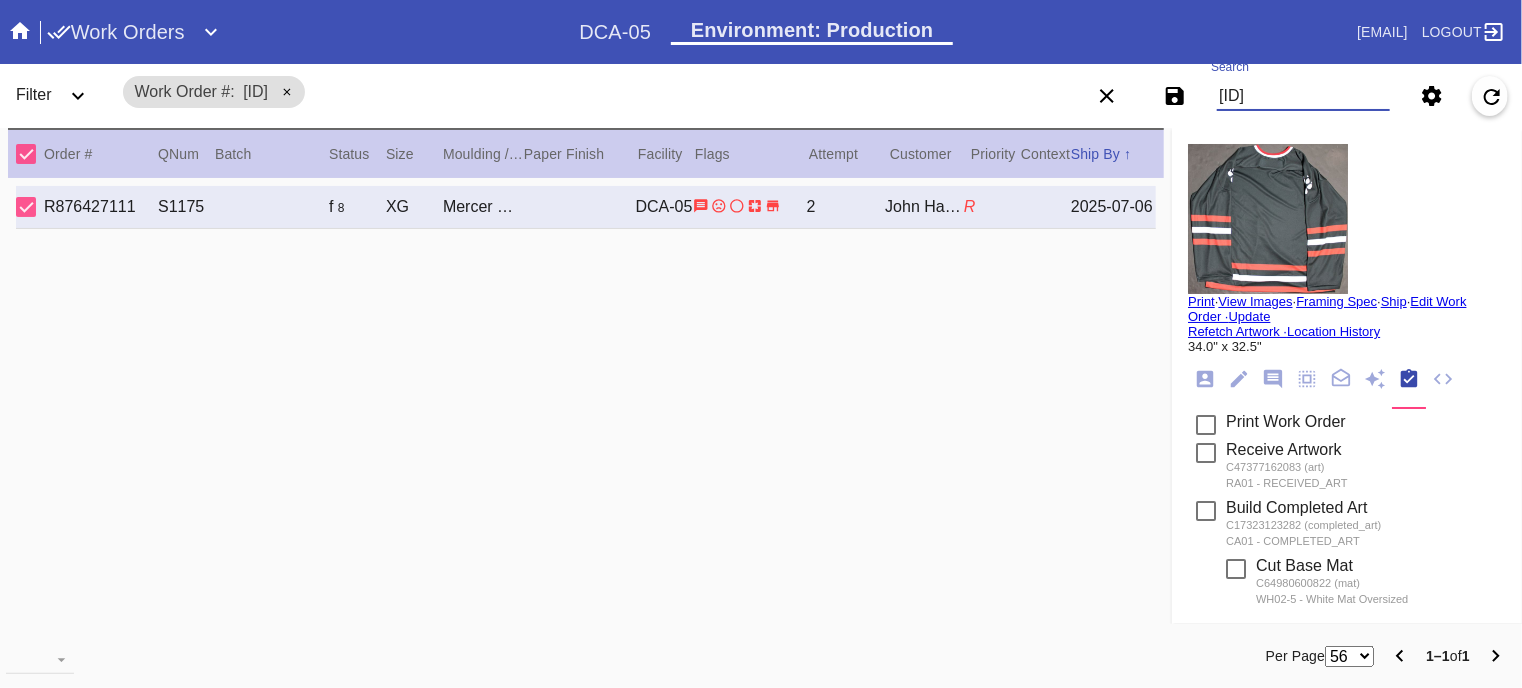 click on "W51326842255" at bounding box center [1303, 96] 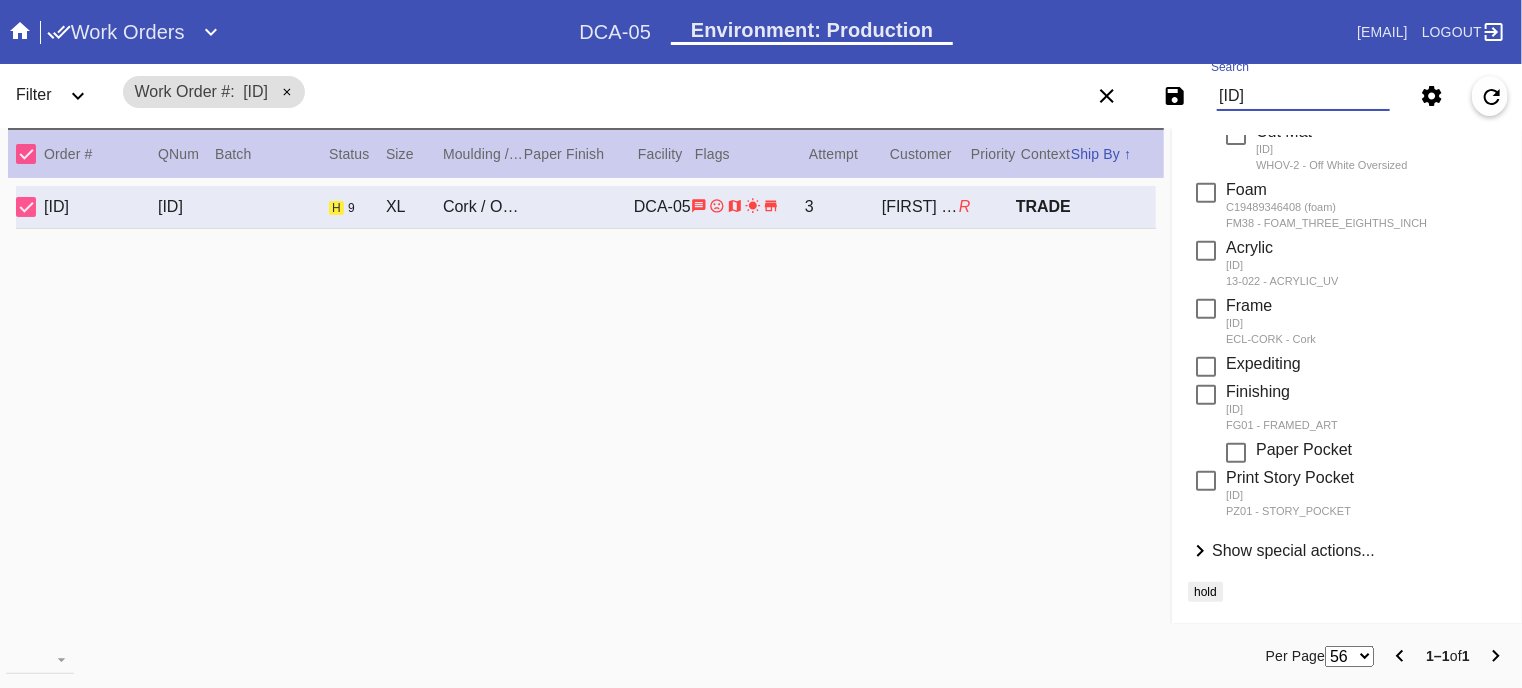 scroll, scrollTop: 0, scrollLeft: 0, axis: both 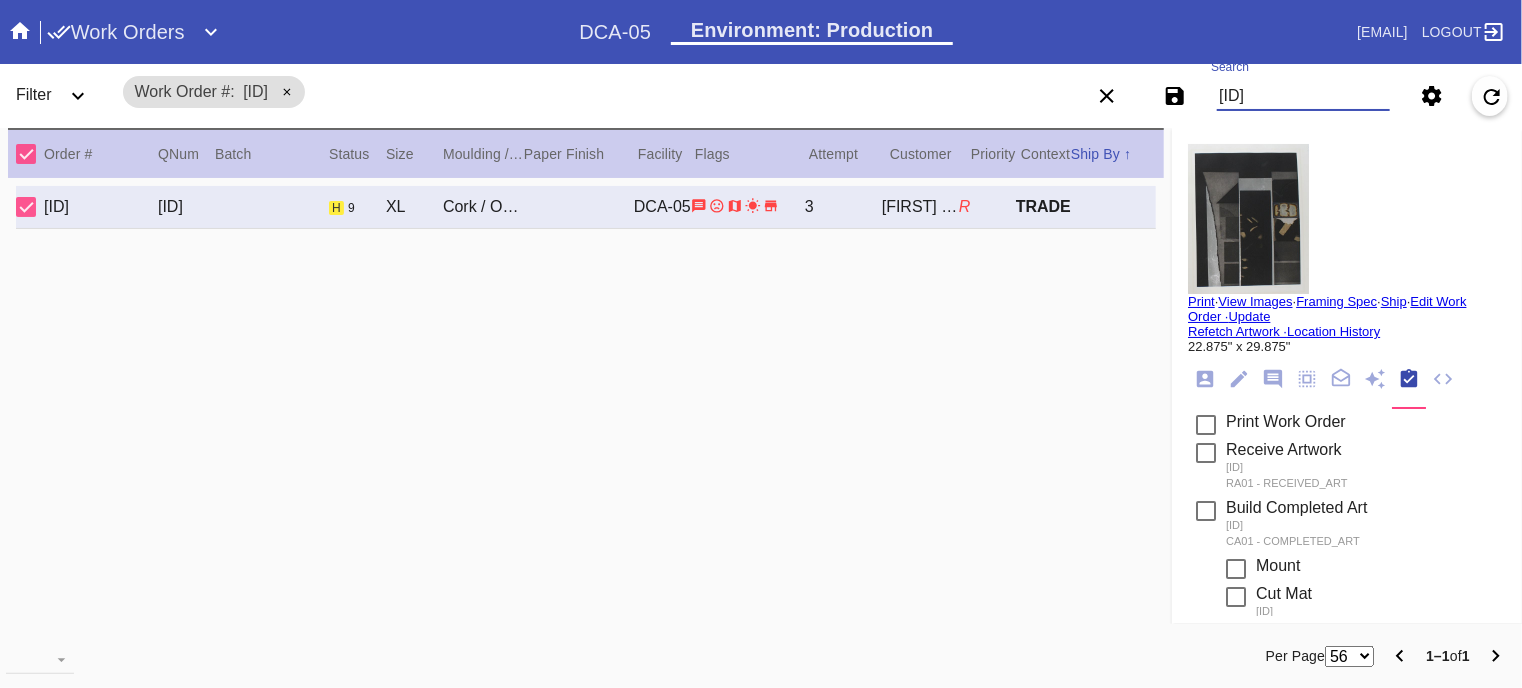 click on "W573025861" at bounding box center [1303, 96] 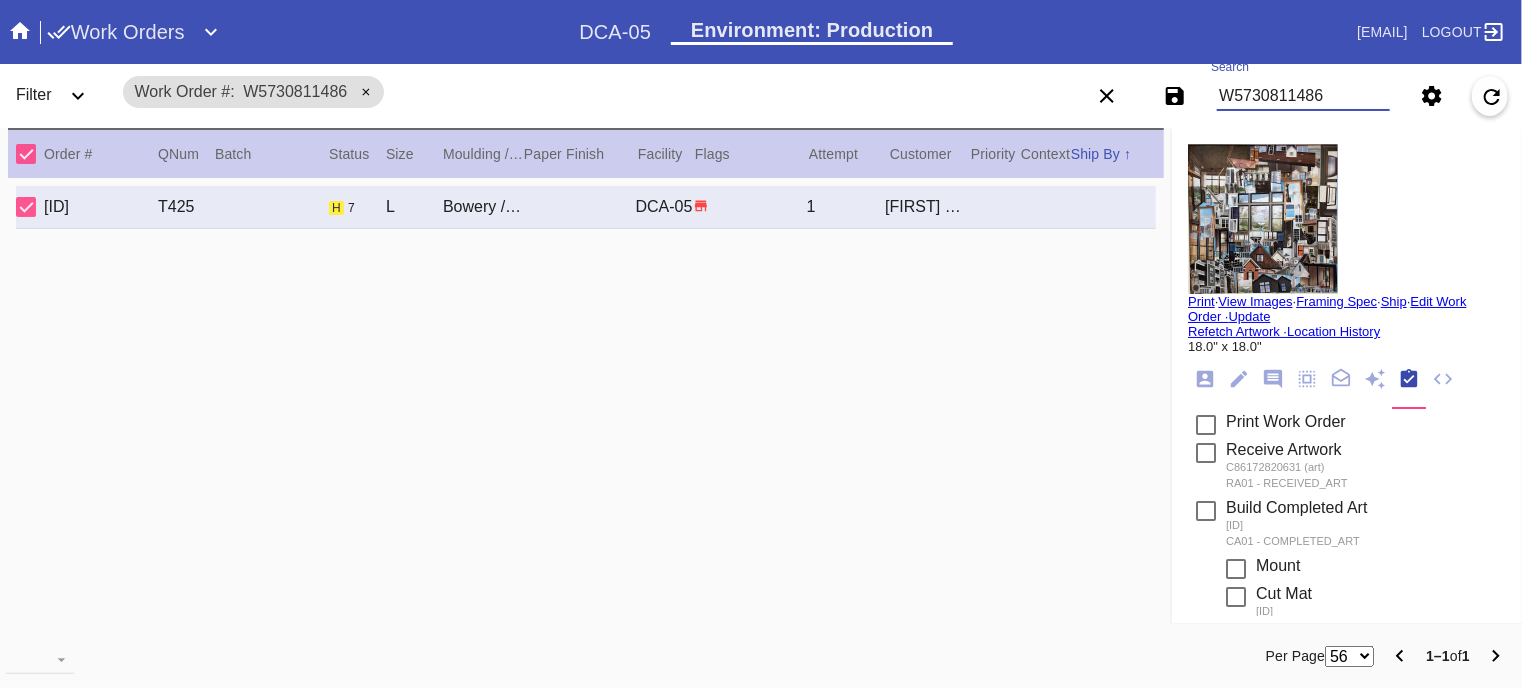 click on "W5730811486" at bounding box center (1303, 96) 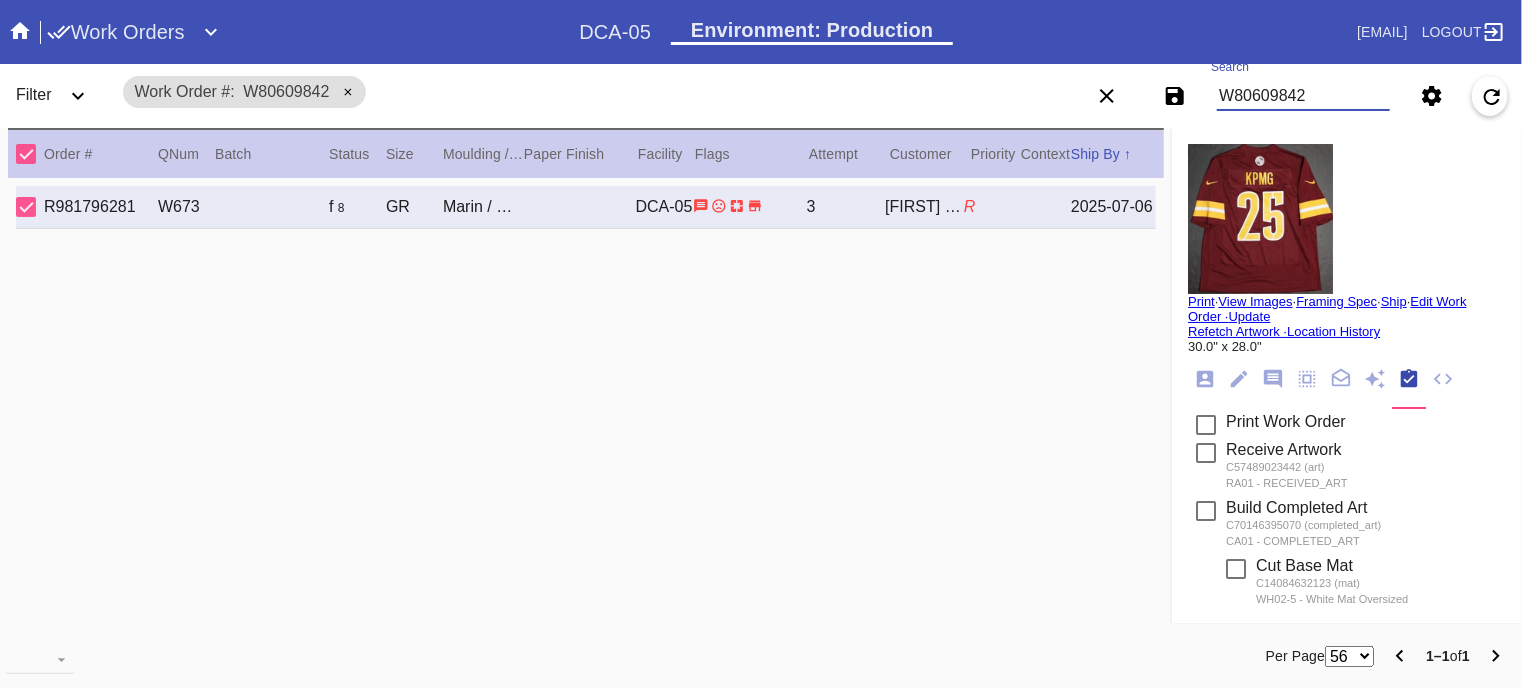 click on "W80609842" at bounding box center [1303, 96] 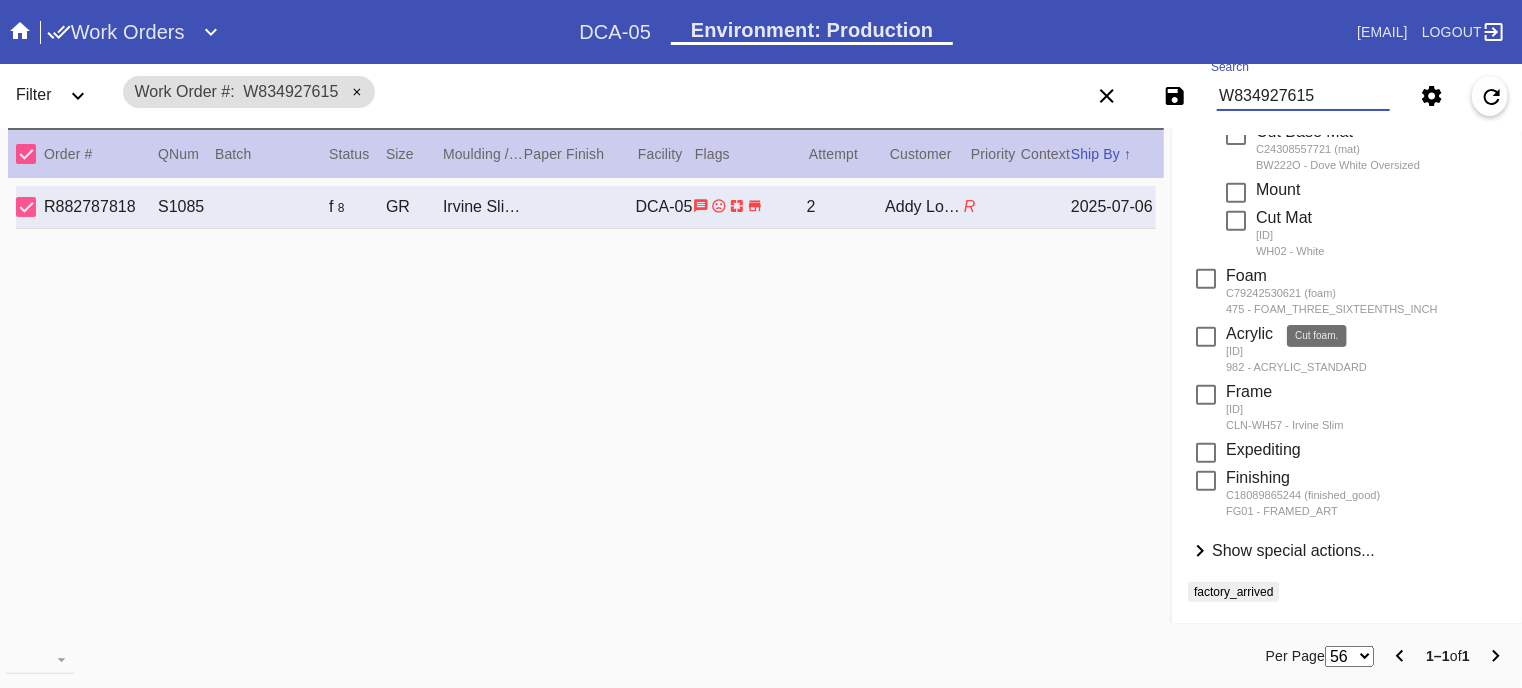 scroll, scrollTop: 0, scrollLeft: 0, axis: both 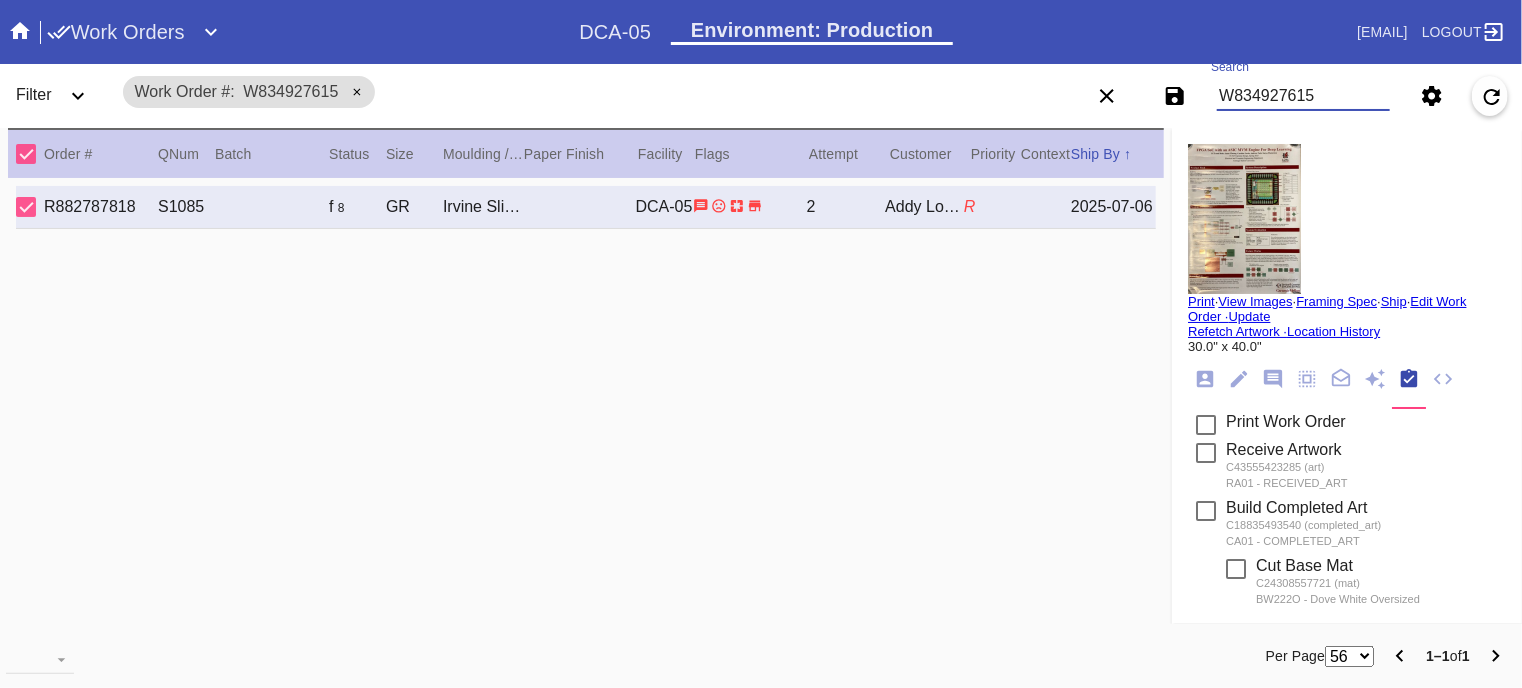 click on "W834927615" at bounding box center (1303, 96) 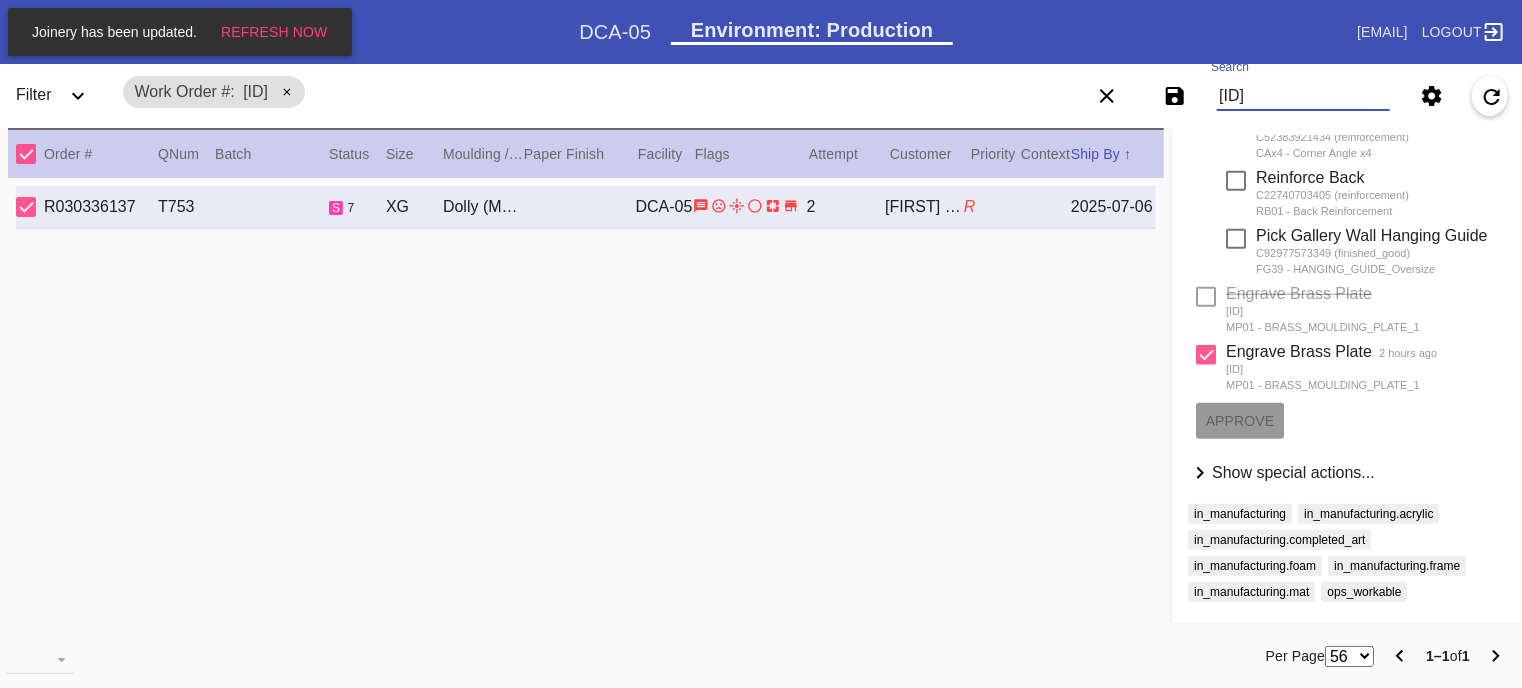 scroll, scrollTop: 0, scrollLeft: 0, axis: both 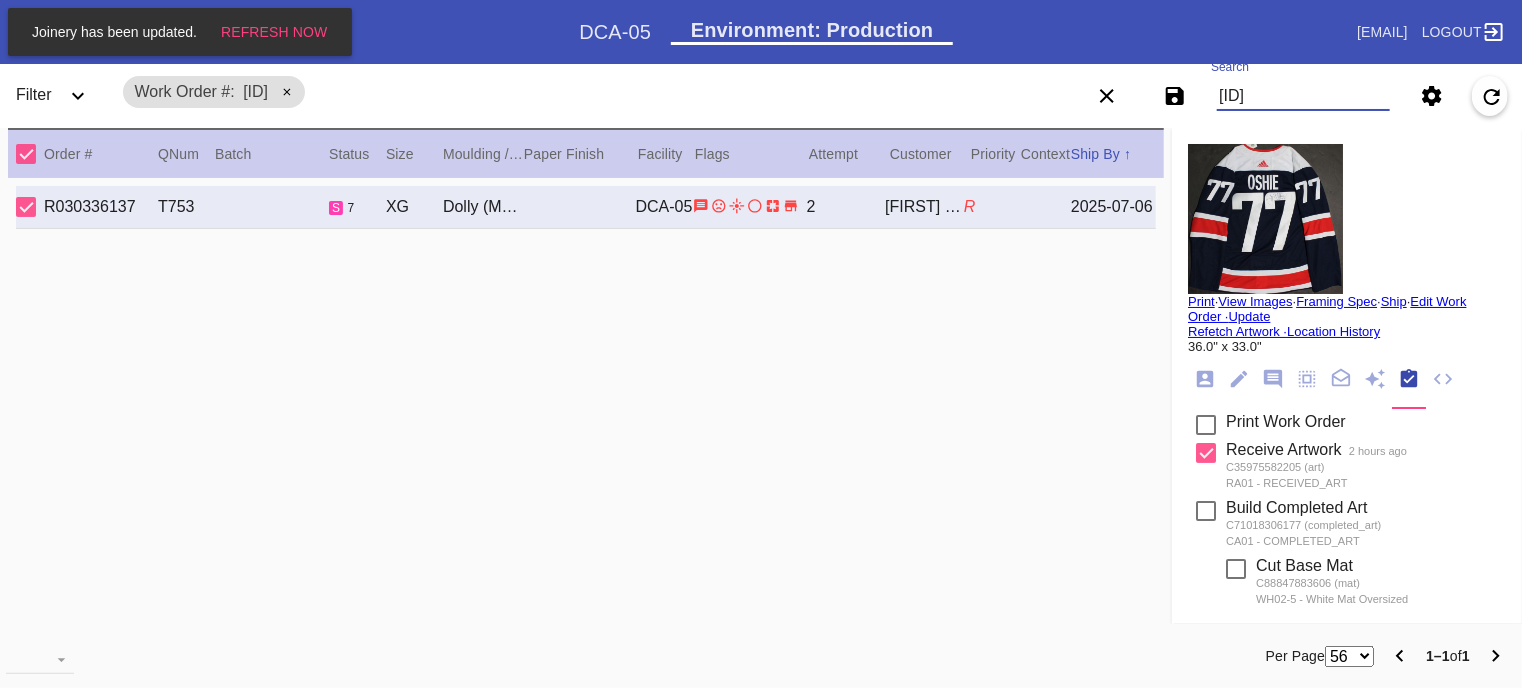 click on "W85163524" at bounding box center [1303, 96] 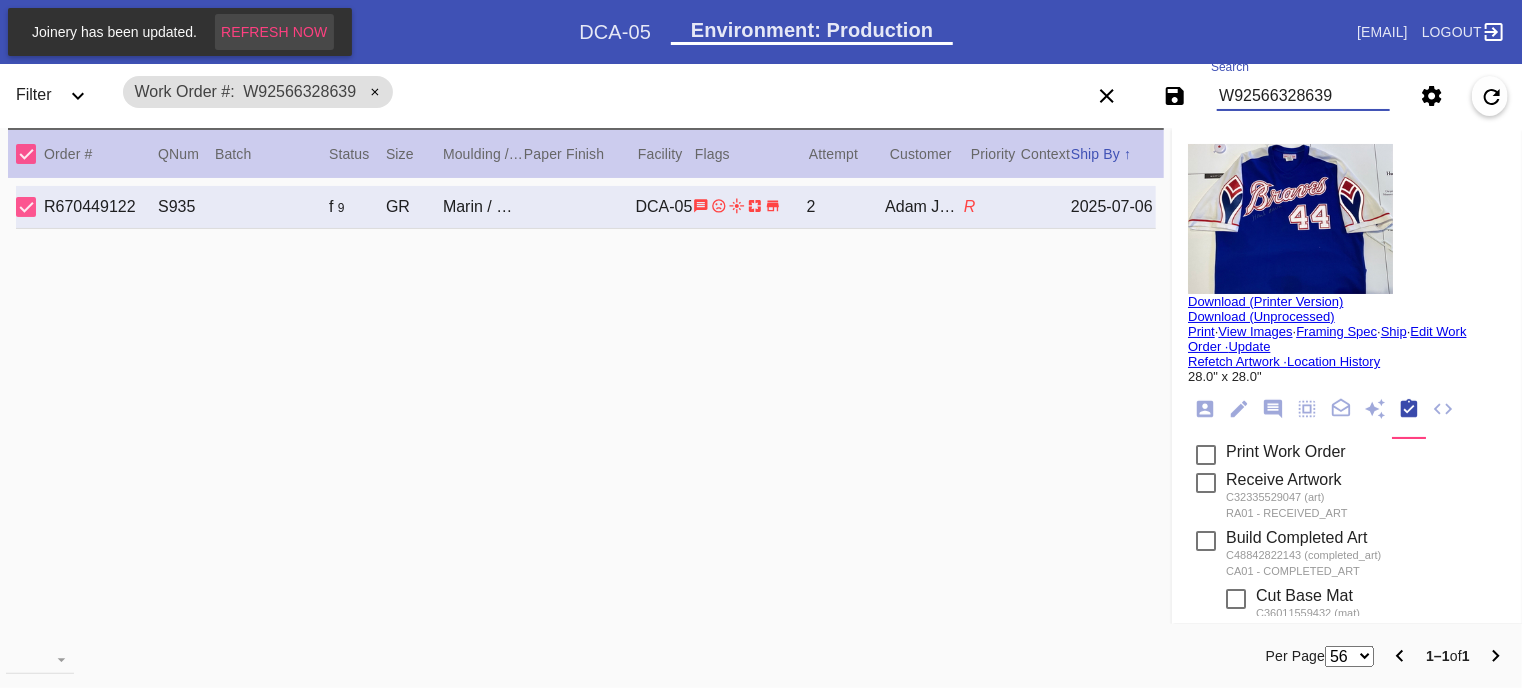 type on "[ALPHANUMERIC_ID]" 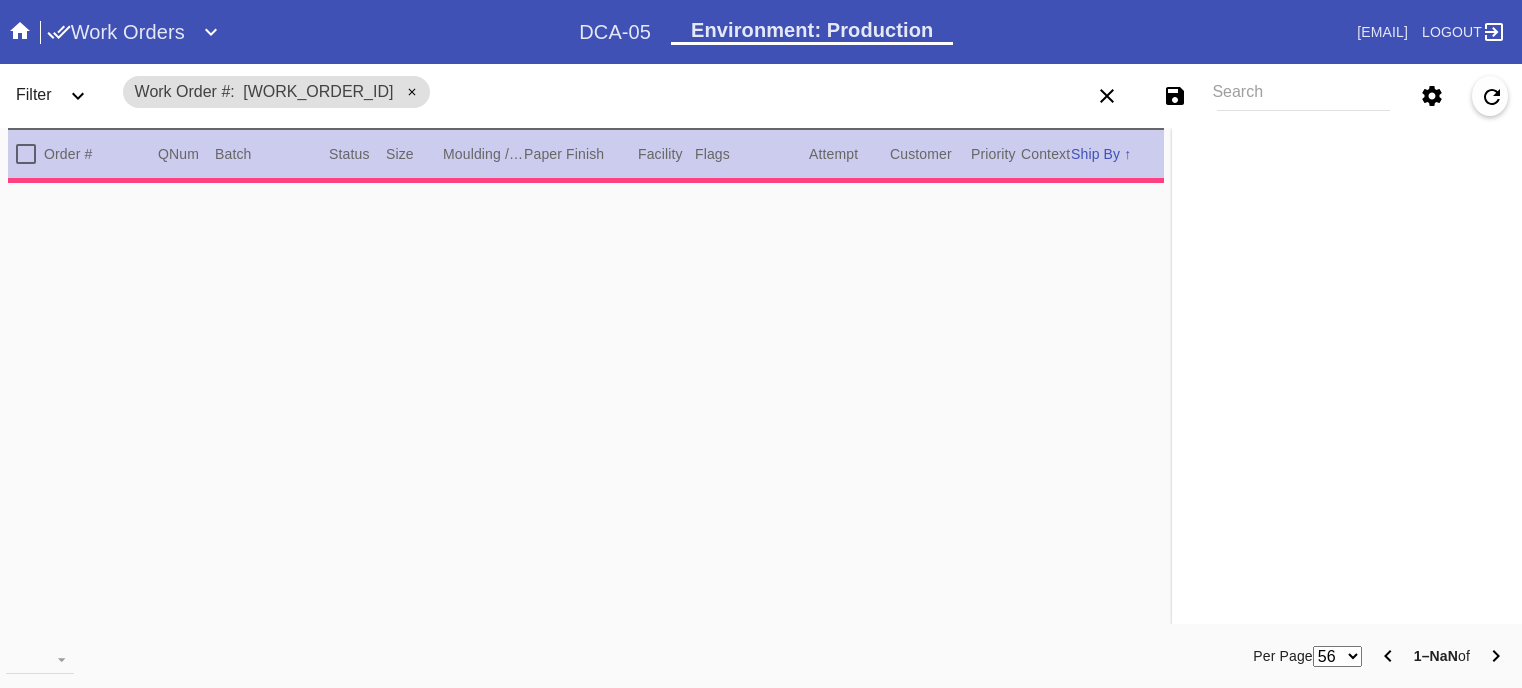 scroll, scrollTop: 0, scrollLeft: 0, axis: both 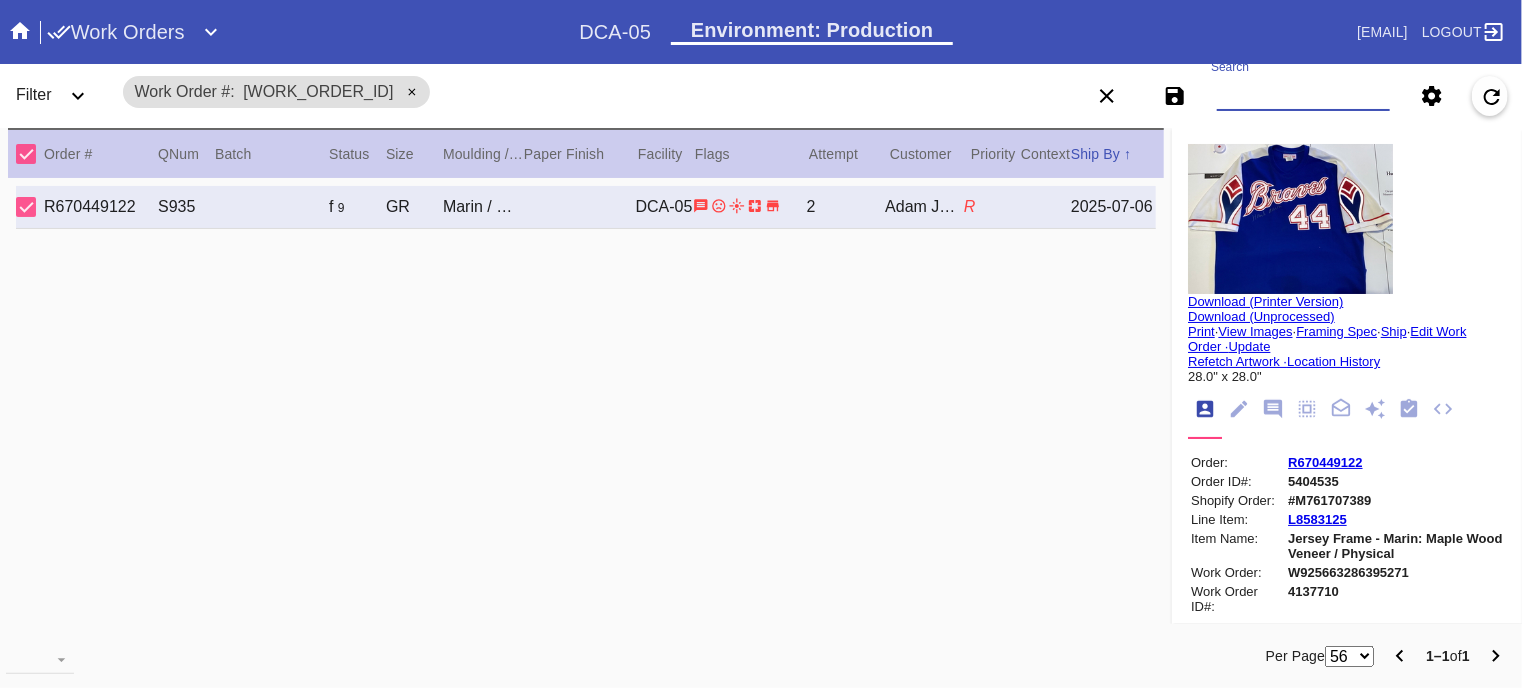click on "Search" at bounding box center (1303, 96) 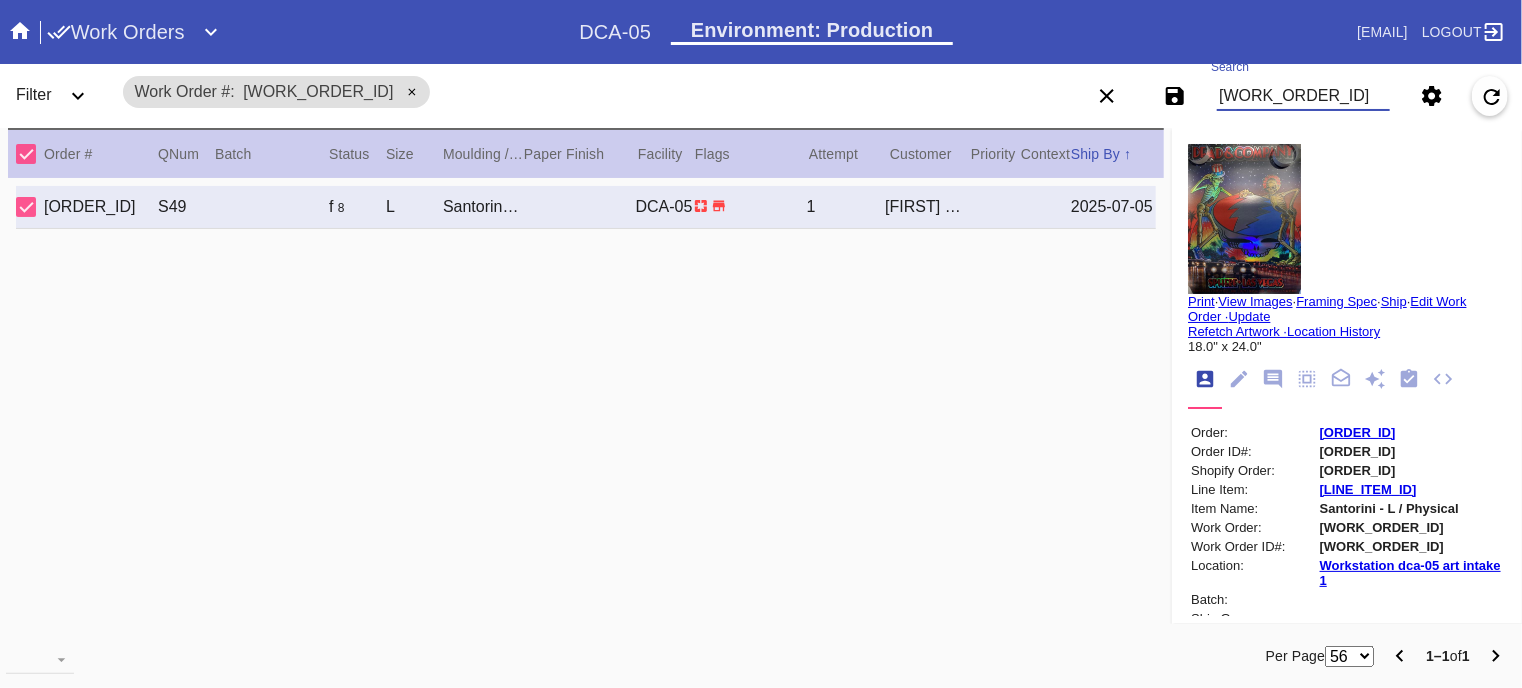 type on "[WORK_ORDER_ID]" 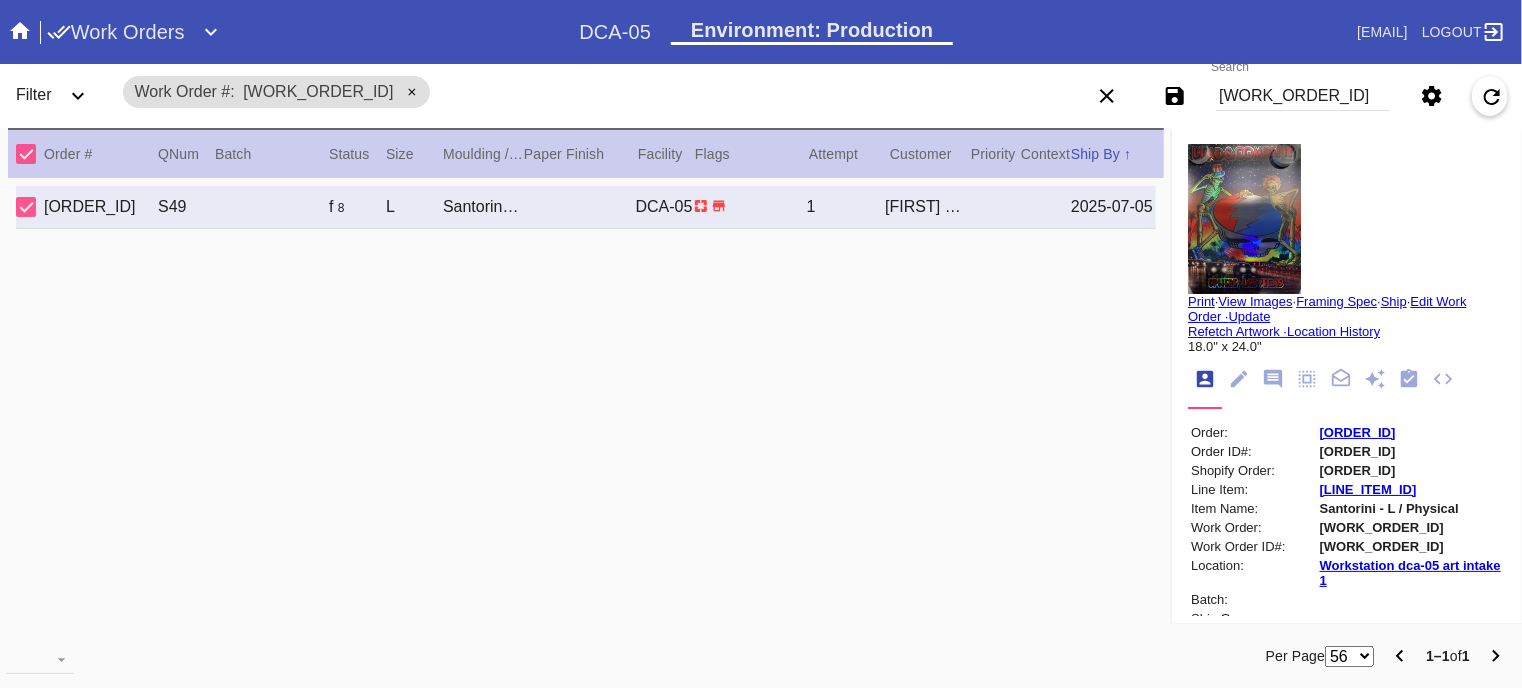 click on "View Images" at bounding box center [1255, 301] 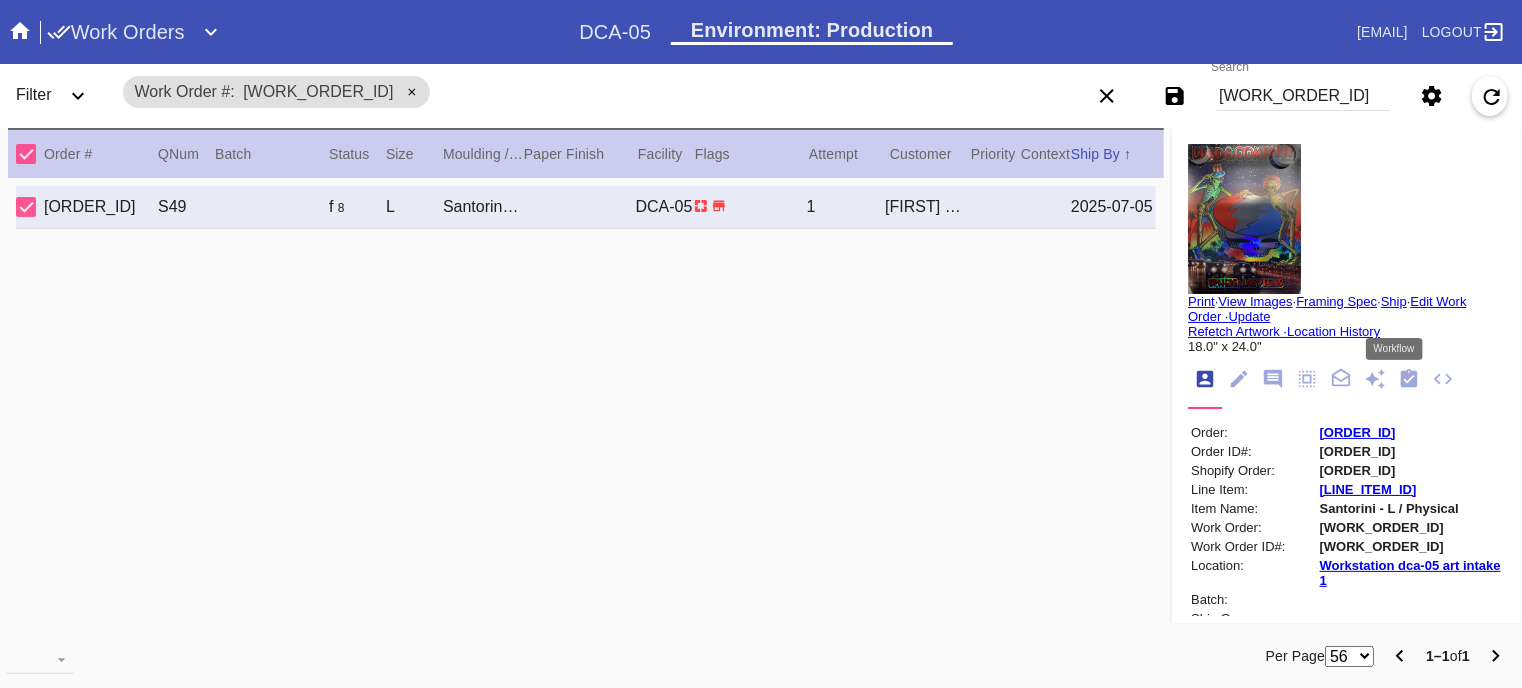 click at bounding box center [1409, 378] 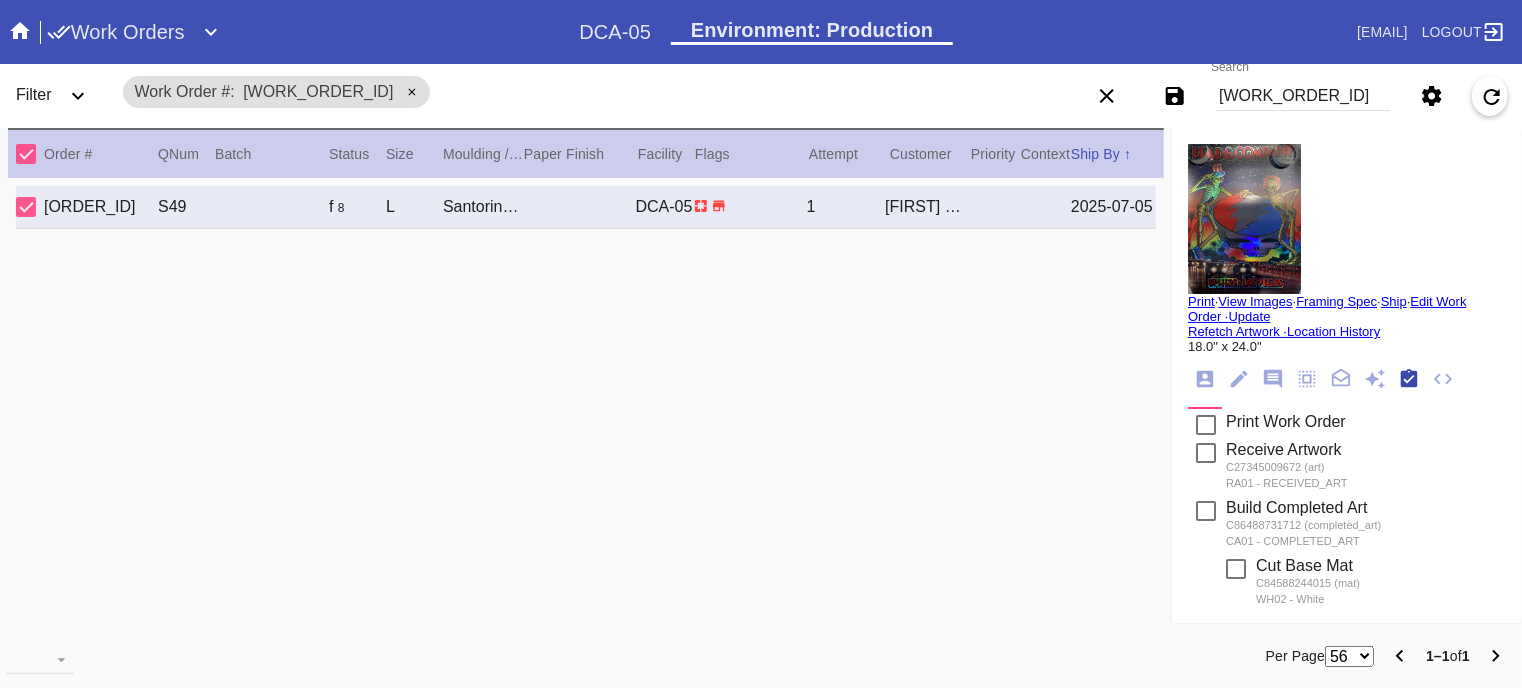 scroll, scrollTop: 321, scrollLeft: 0, axis: vertical 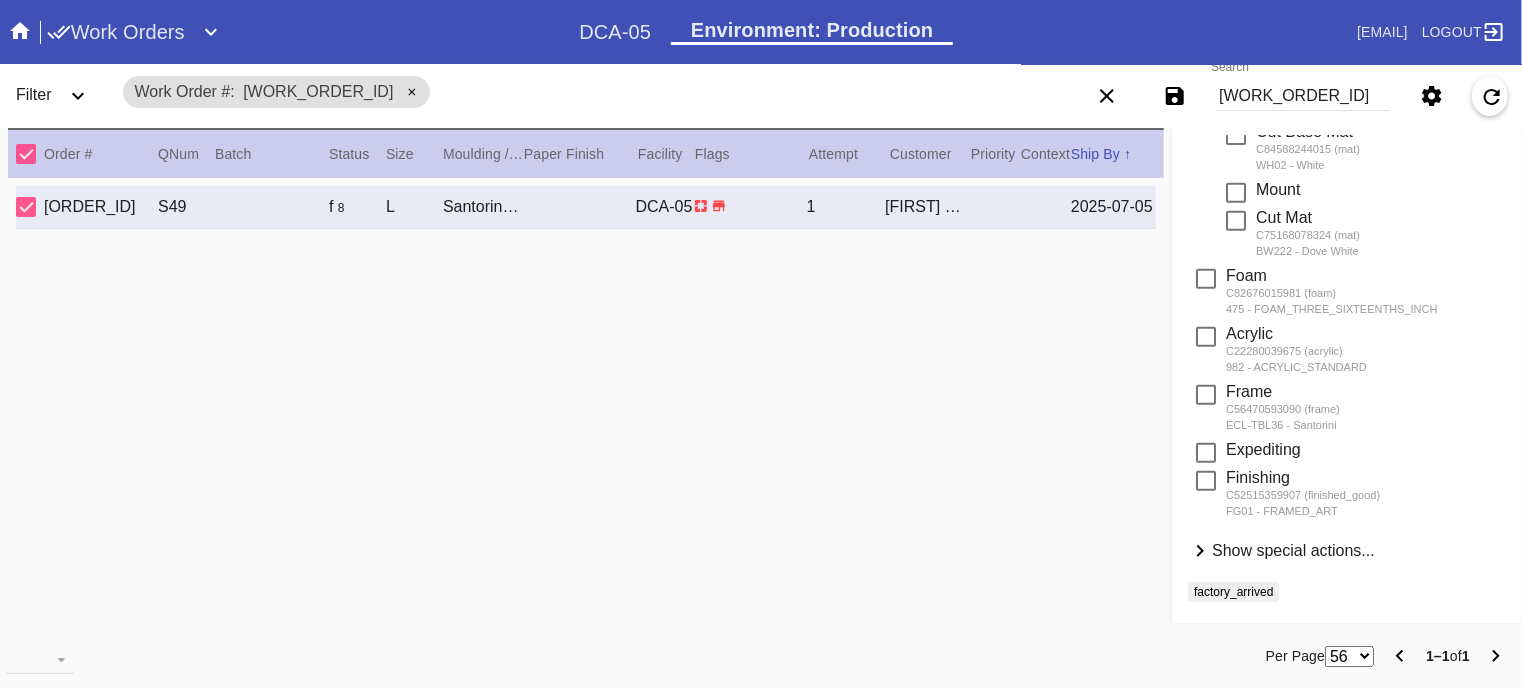 click on "Show special actions..." at bounding box center [1293, 550] 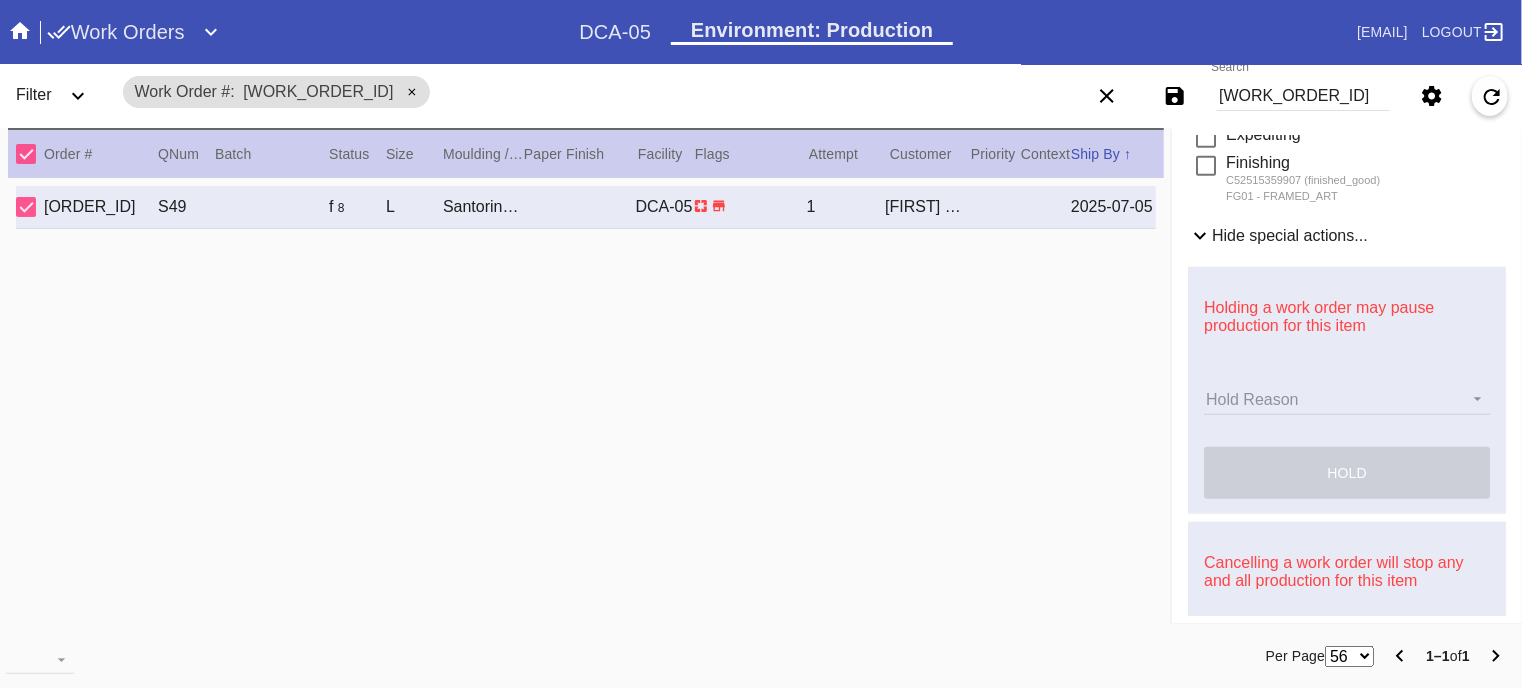 scroll, scrollTop: 752, scrollLeft: 0, axis: vertical 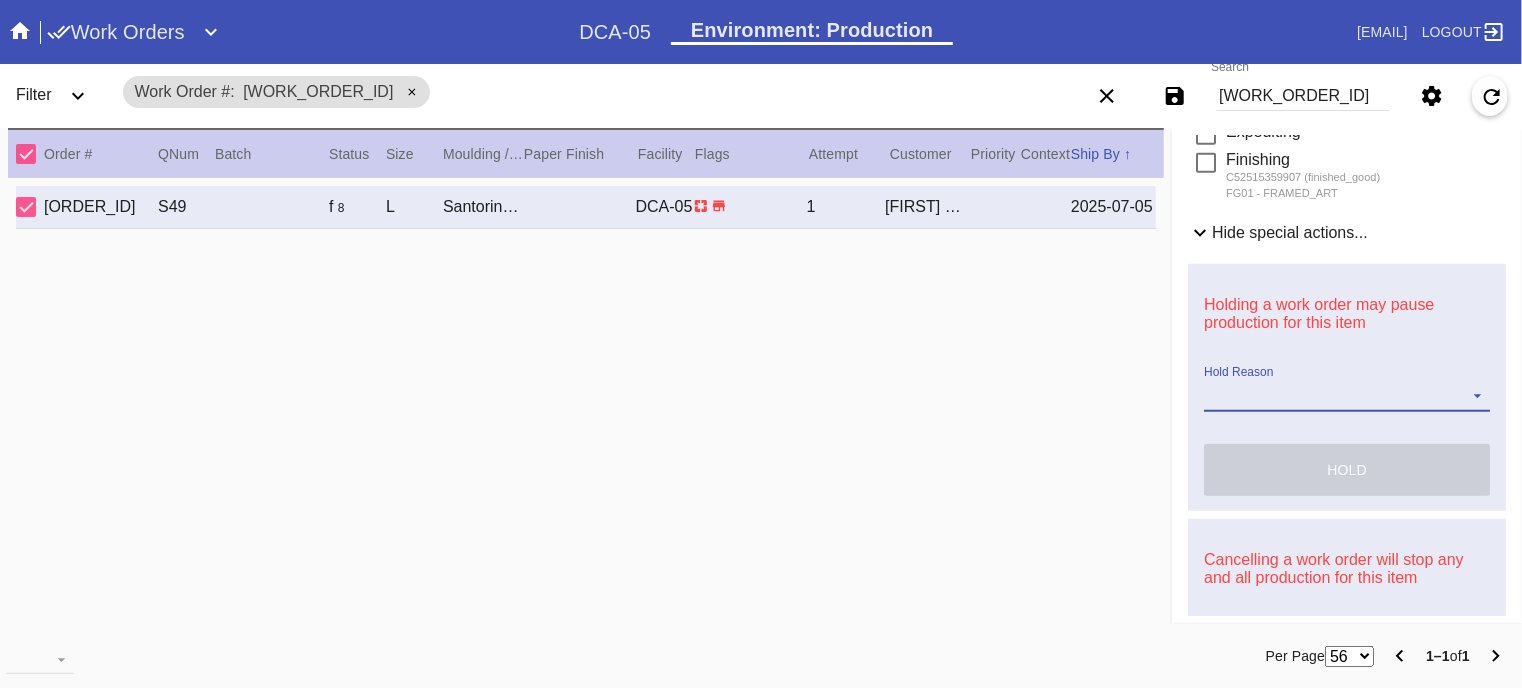click on "Hold Reason Art Care Review Artwork Damaged F4B/Partnership Facility Out of Stock HPO Hold to Ship Investigation Lost in Studio Multi-Mat Details Not Received Order Change Request Out of Stock Proactive Outreach Pull for Production QA/Customer Approval Question Submitted Ready for Action Ready for Production Repair Replacement Ordered Retail GW Rework Sample Search and Rescue Transit to LEX01 Transit to PHL01 Update Work Order" at bounding box center (1347, 397) 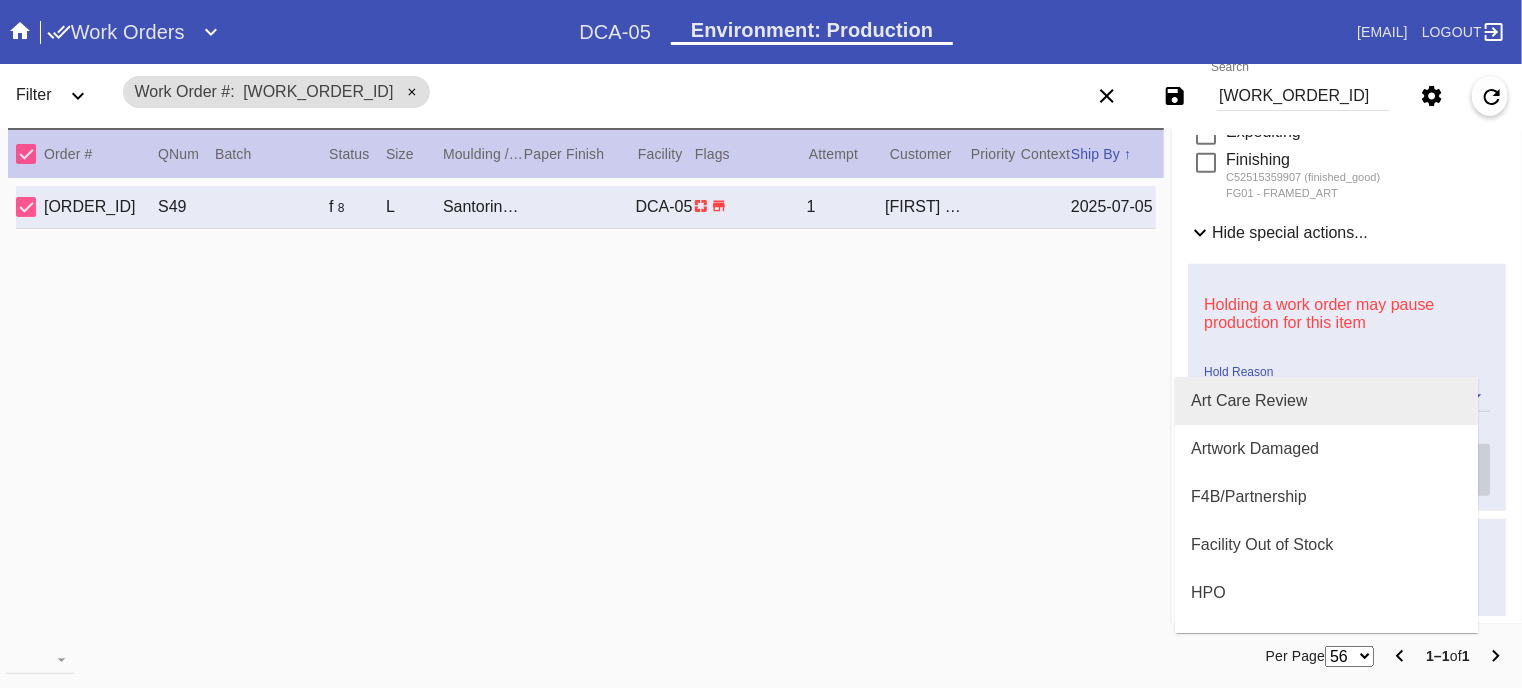 click on "Art Care Review" at bounding box center (1326, 401) 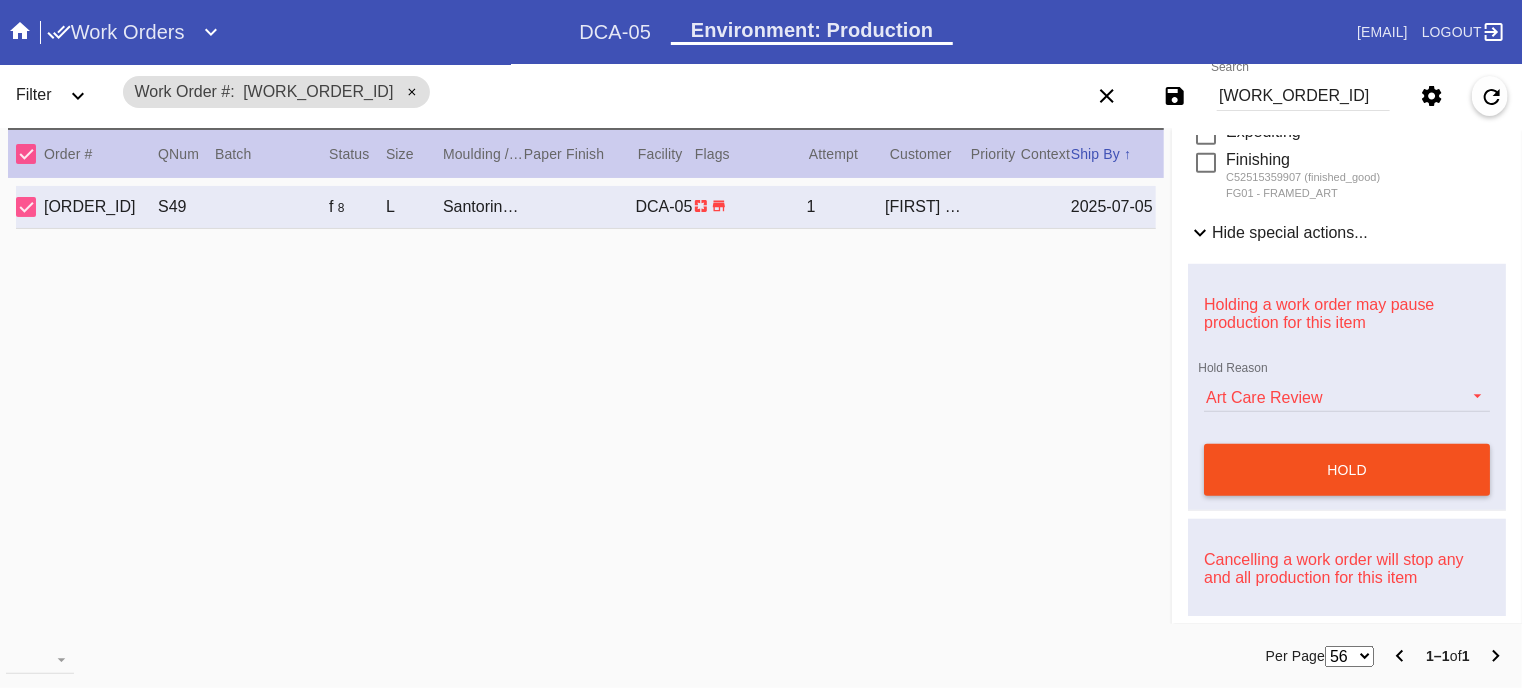 click on "hold" at bounding box center (1347, 470) 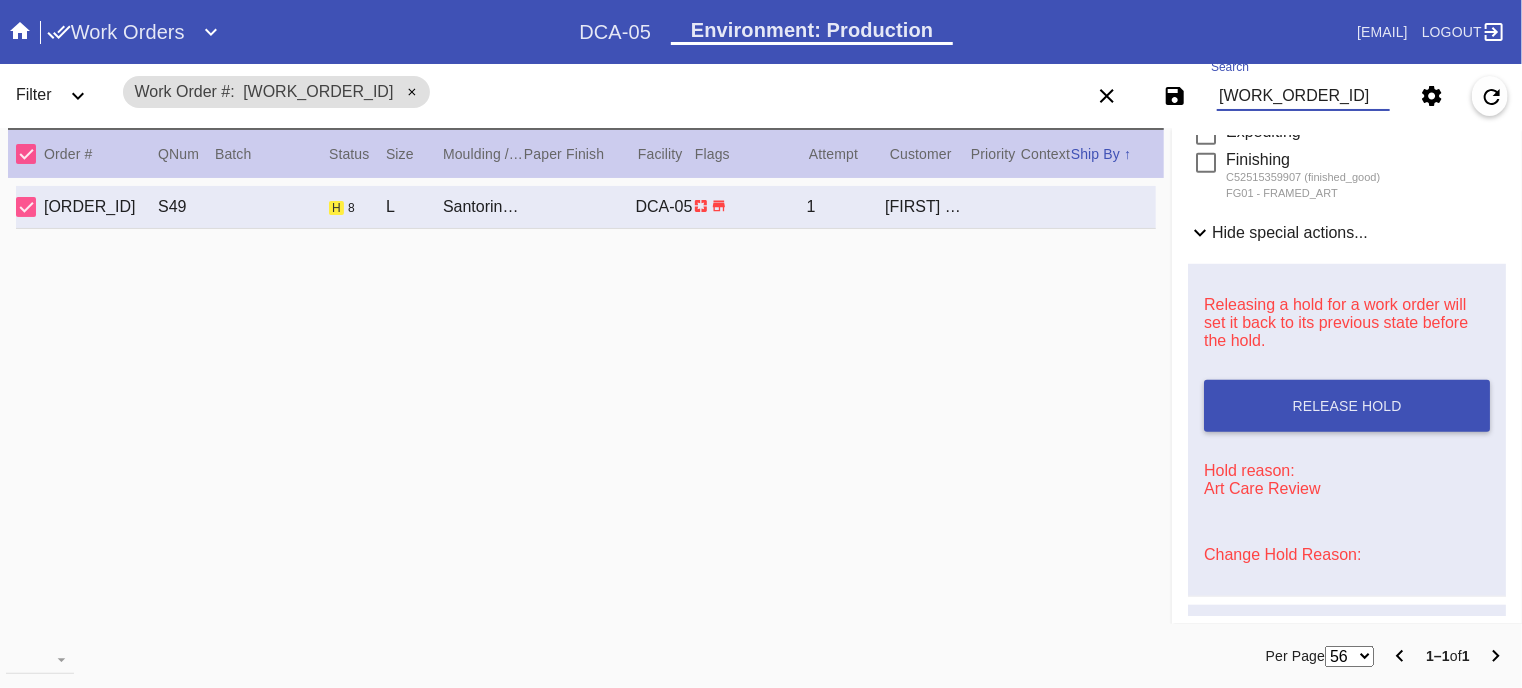 click on "W602568165247623" at bounding box center [1303, 96] 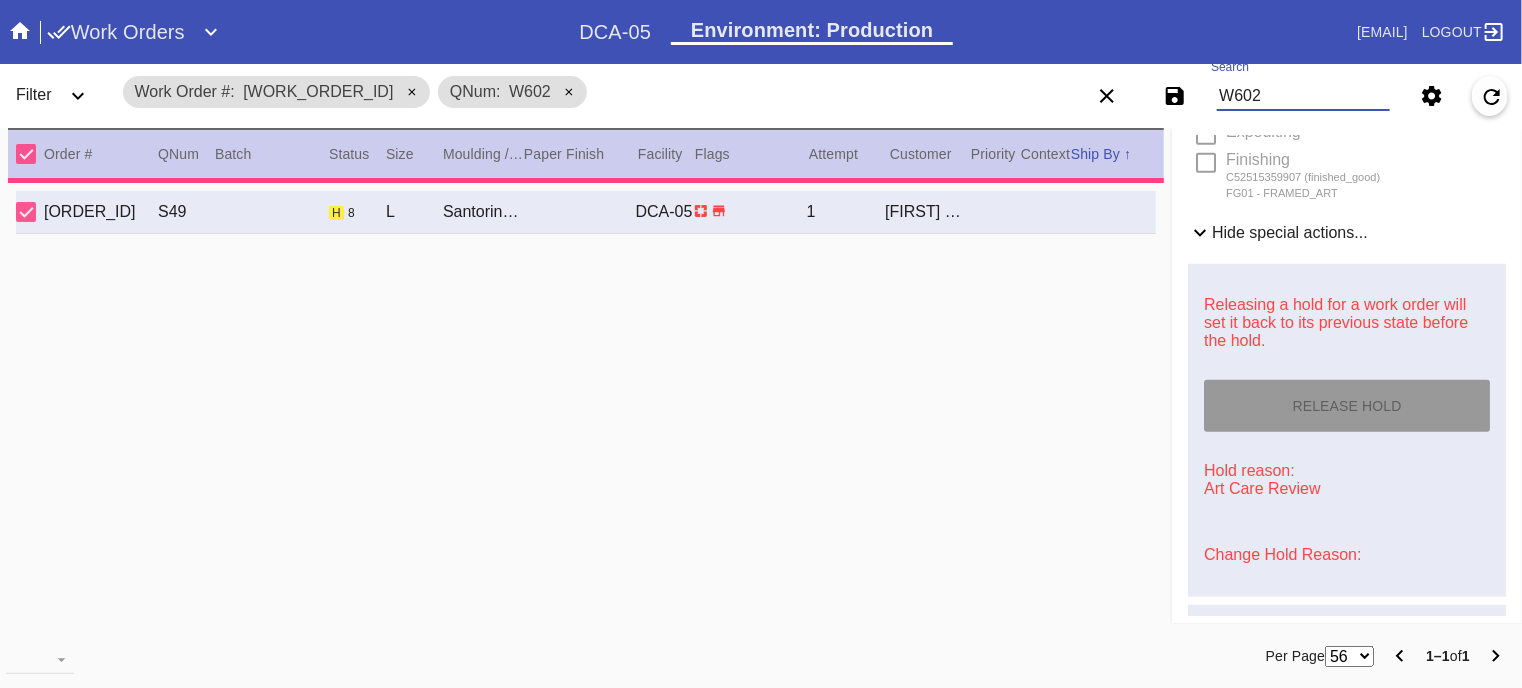 scroll, scrollTop: 0, scrollLeft: 0, axis: both 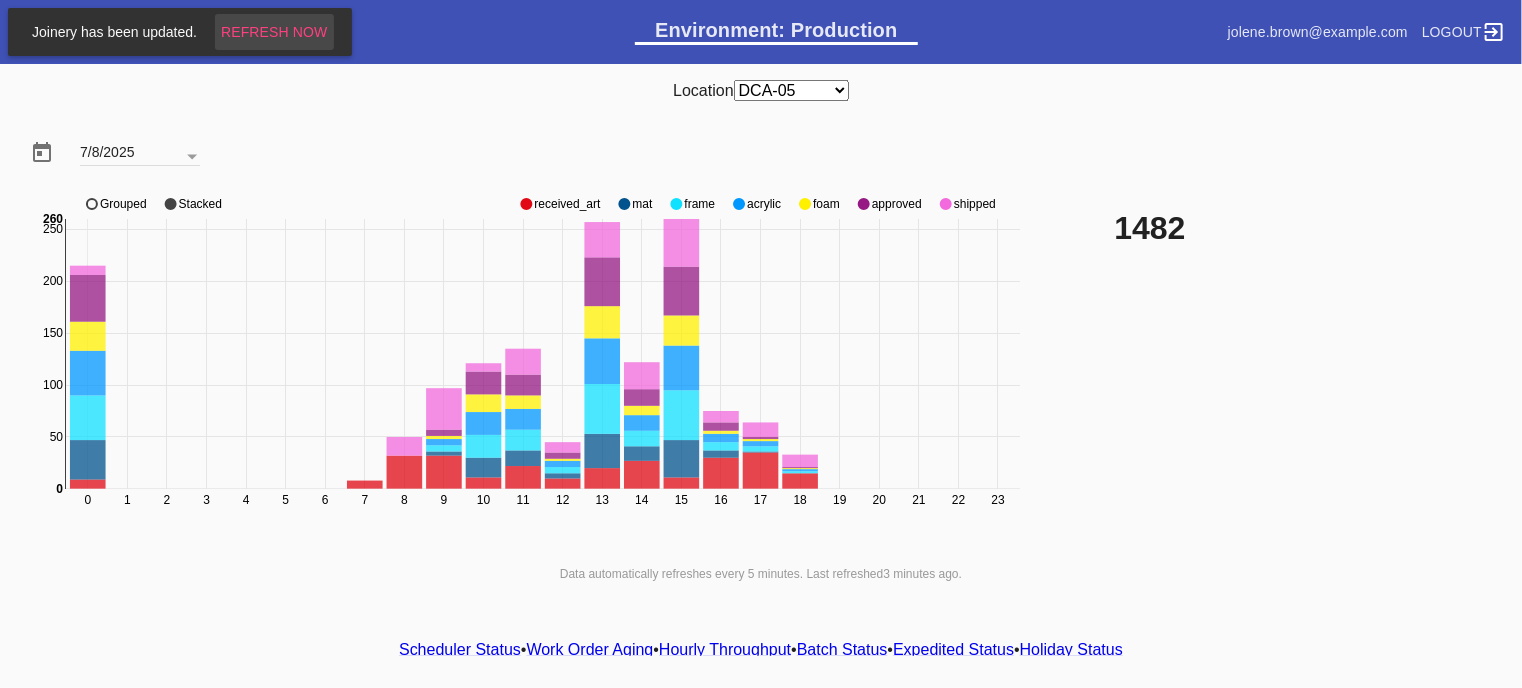 click on "Refresh Now" at bounding box center (274, 32) 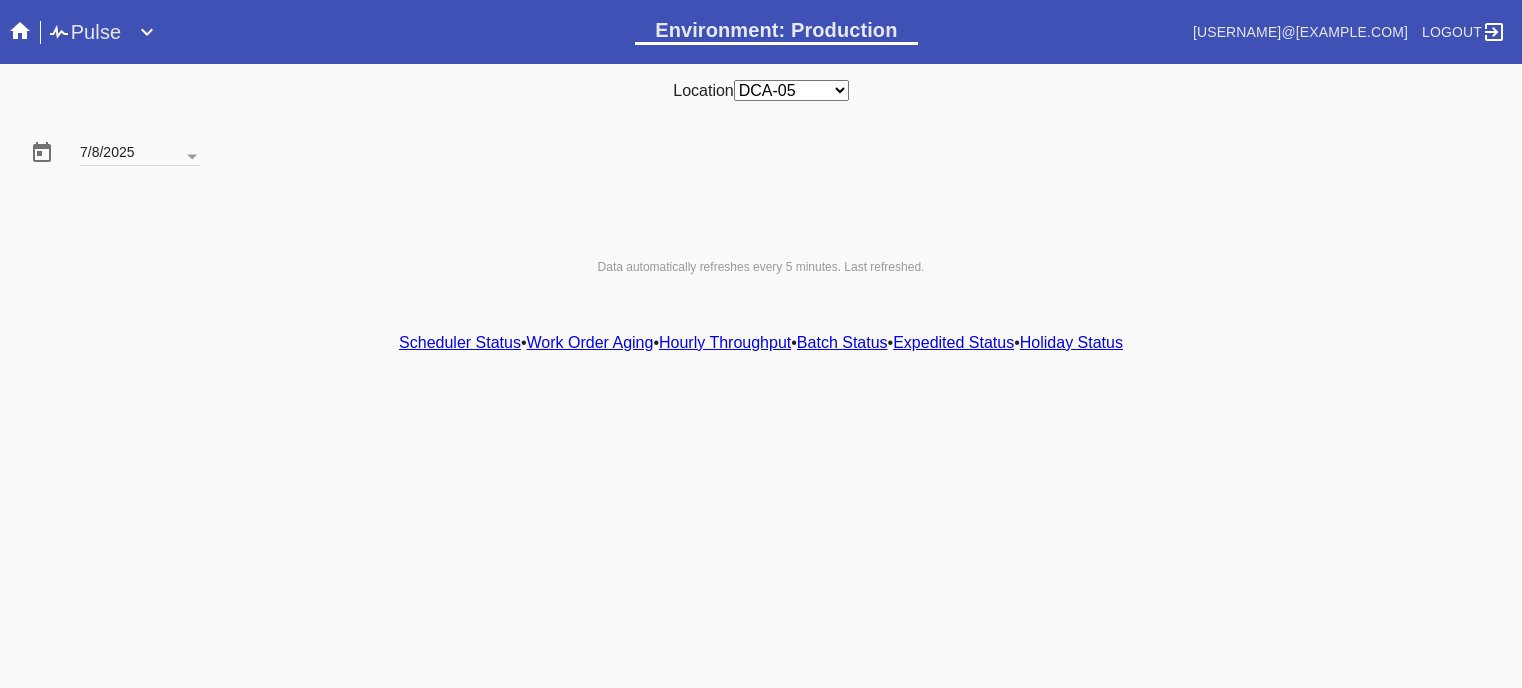 scroll, scrollTop: 0, scrollLeft: 0, axis: both 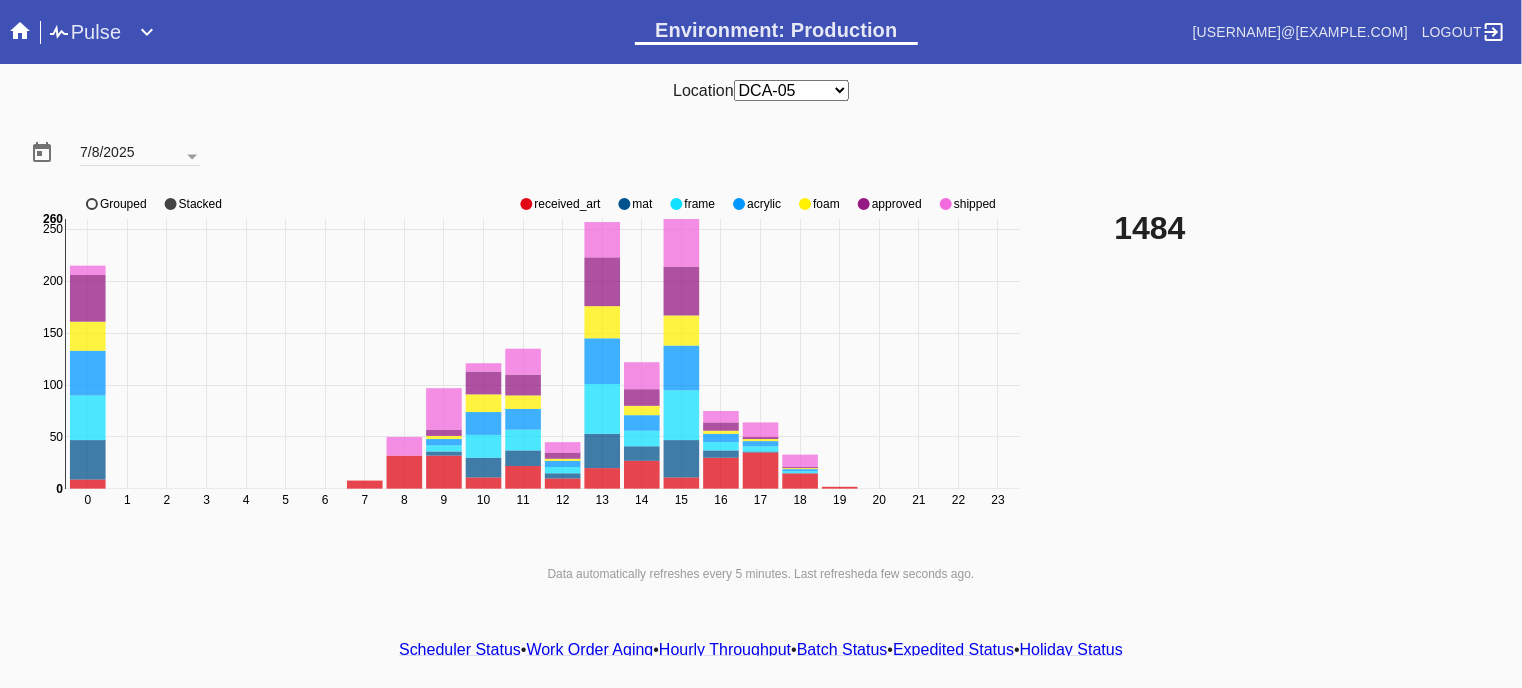 click on "received_art" at bounding box center (567, 204) 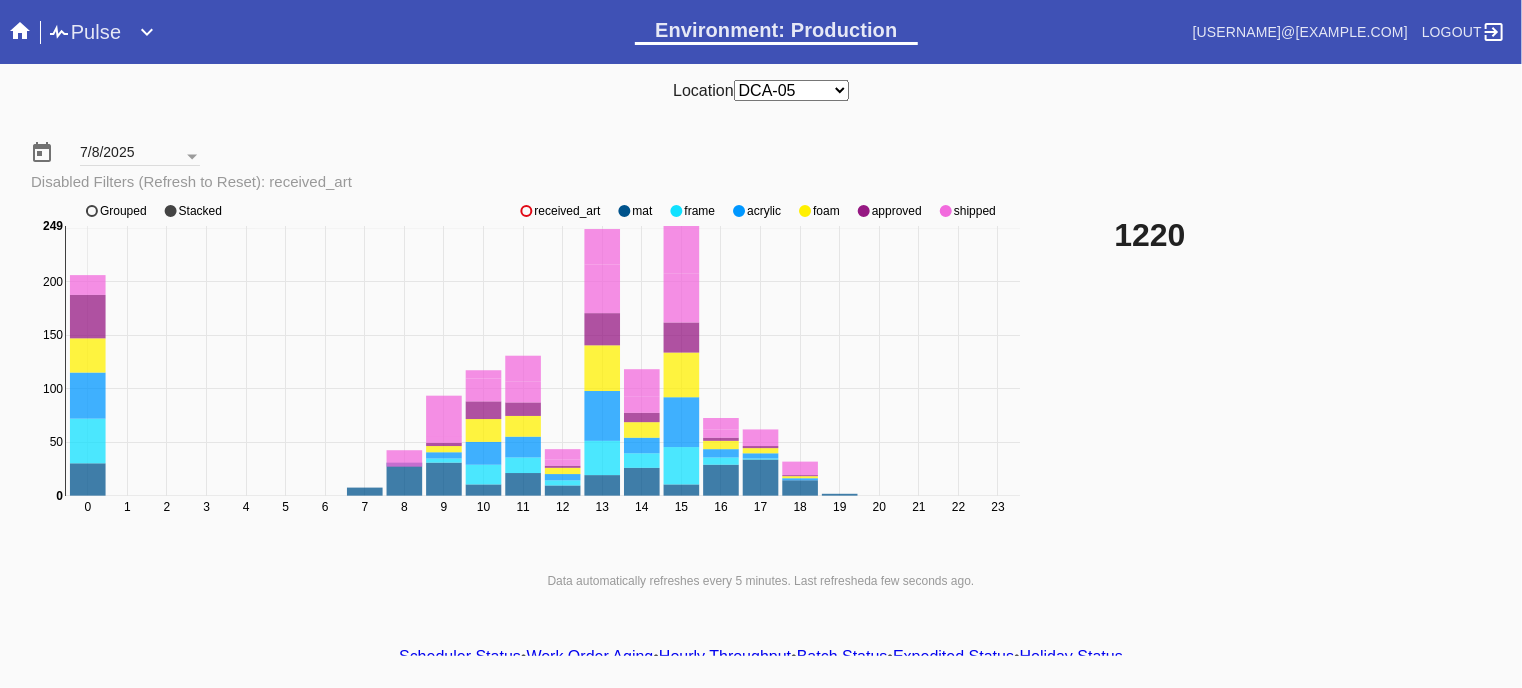 click on "received_art" at bounding box center [567, 211] 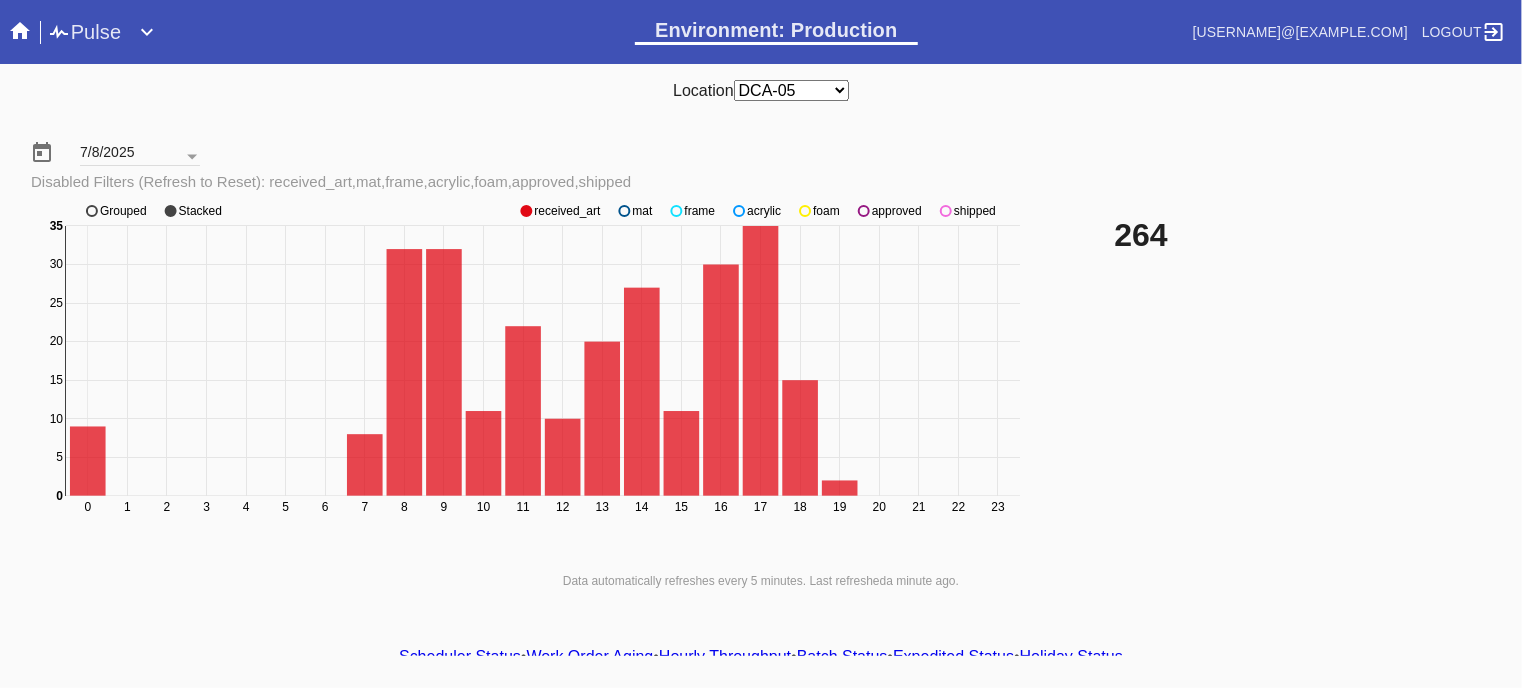 click on "mat" at bounding box center [567, 211] 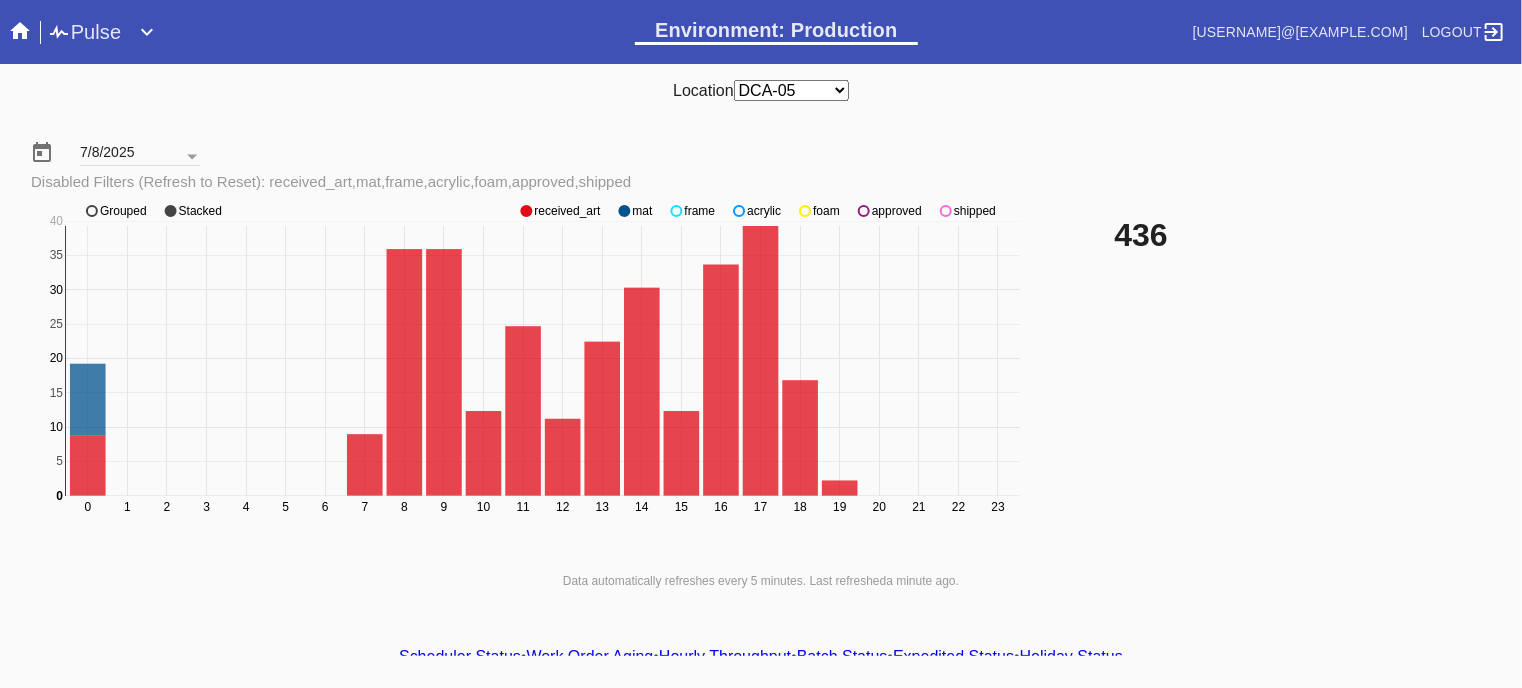 click on "mat" at bounding box center (567, 211) 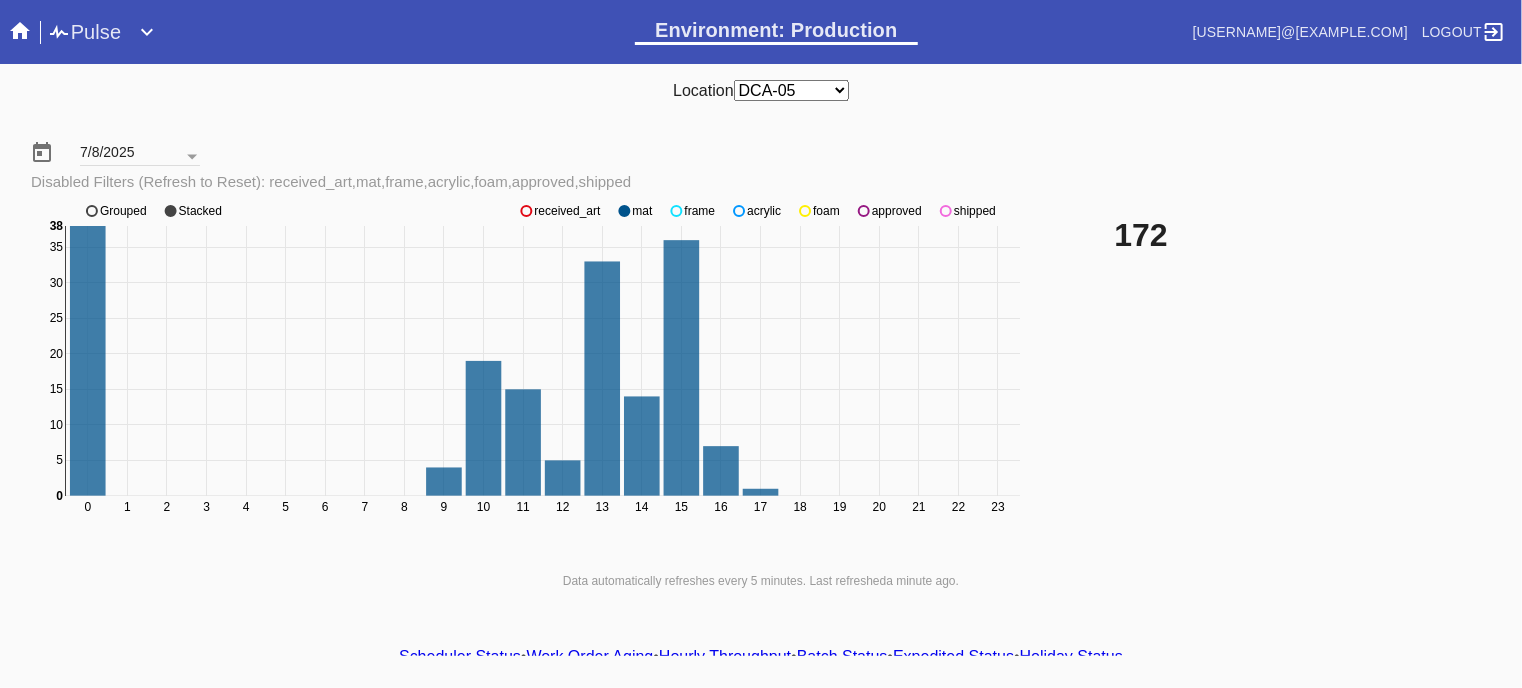 click on "frame" at bounding box center [567, 211] 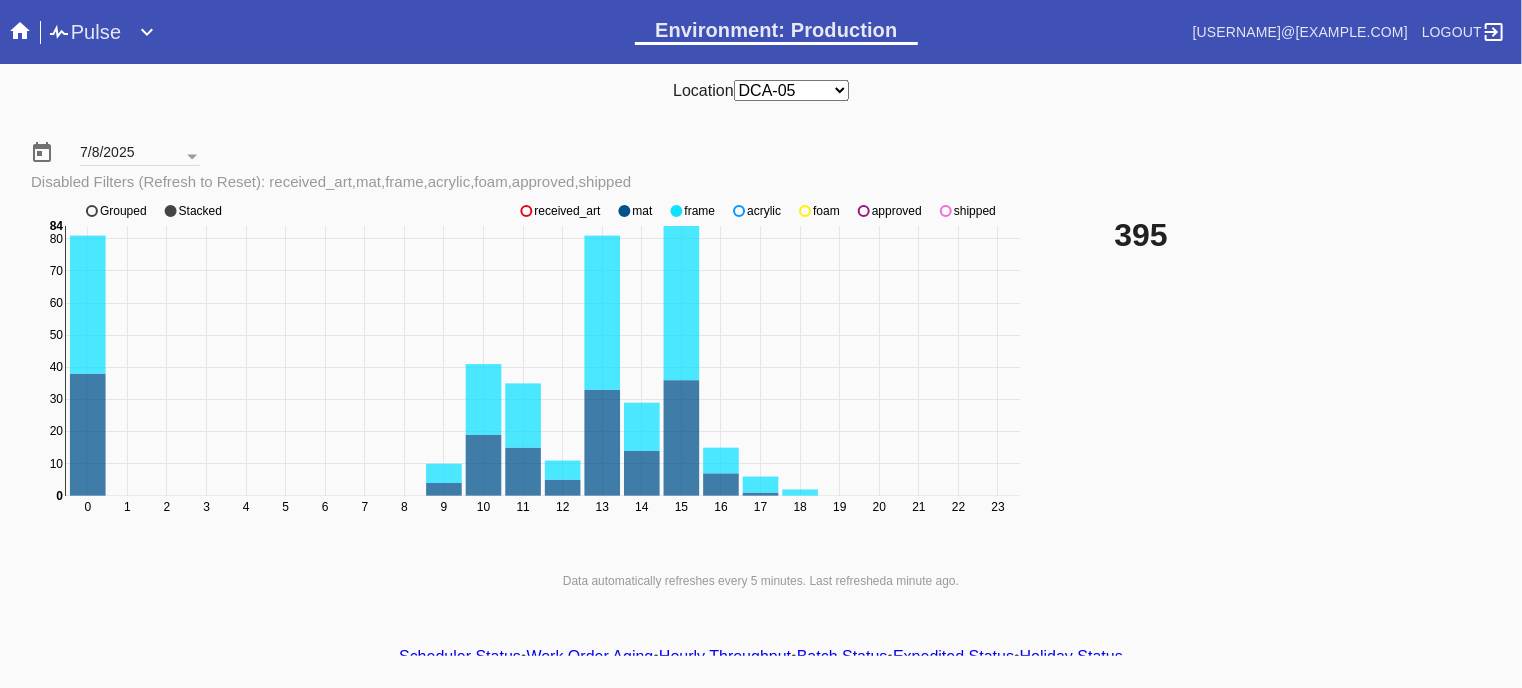click on "approved" at bounding box center [567, 211] 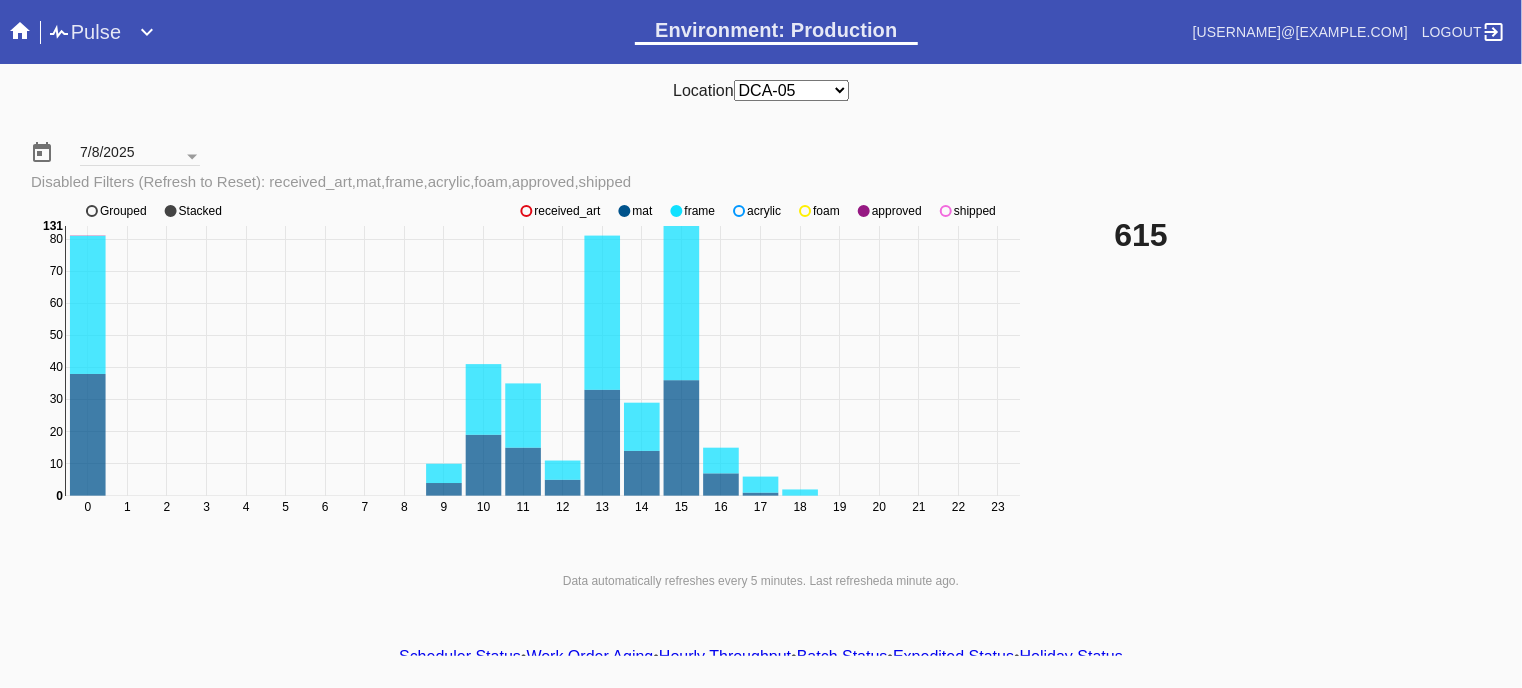 click on "approved" at bounding box center [567, 211] 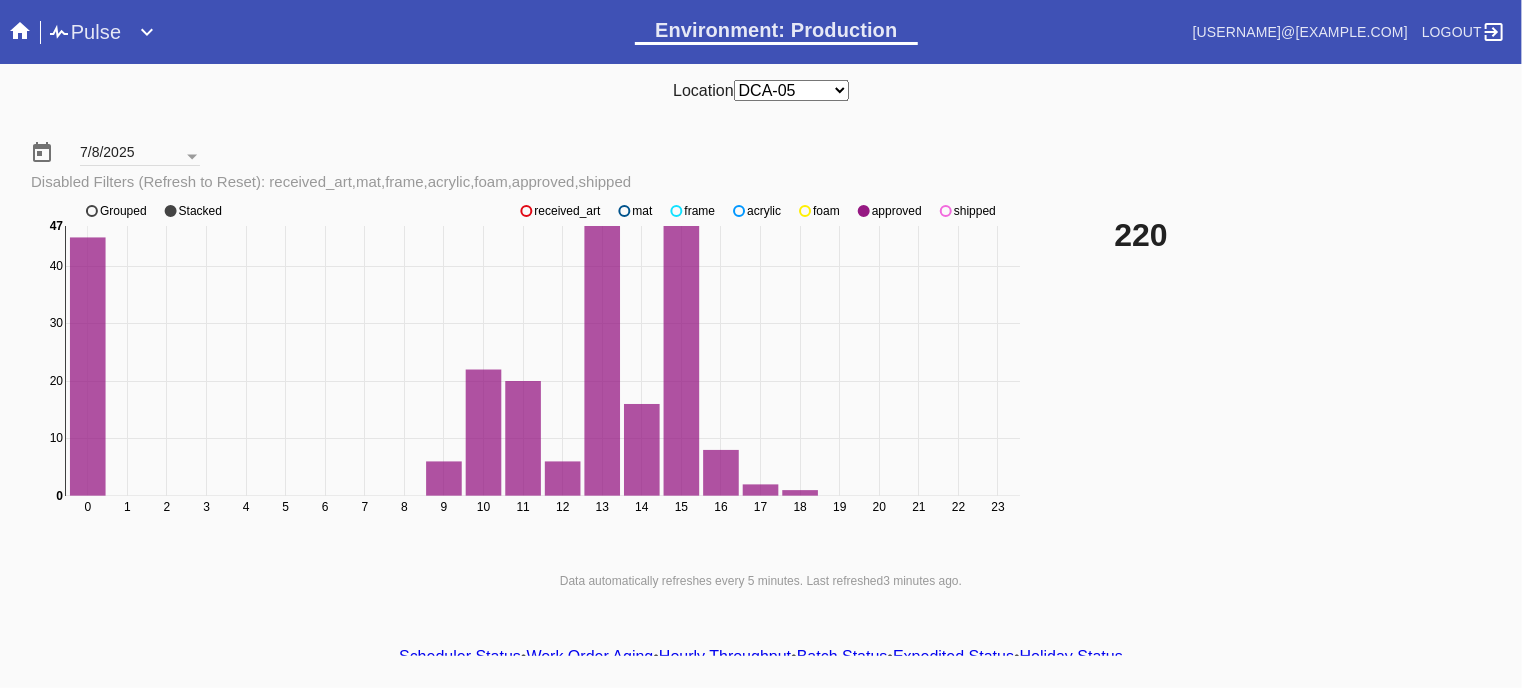 click on "received_art" at bounding box center [567, 211] 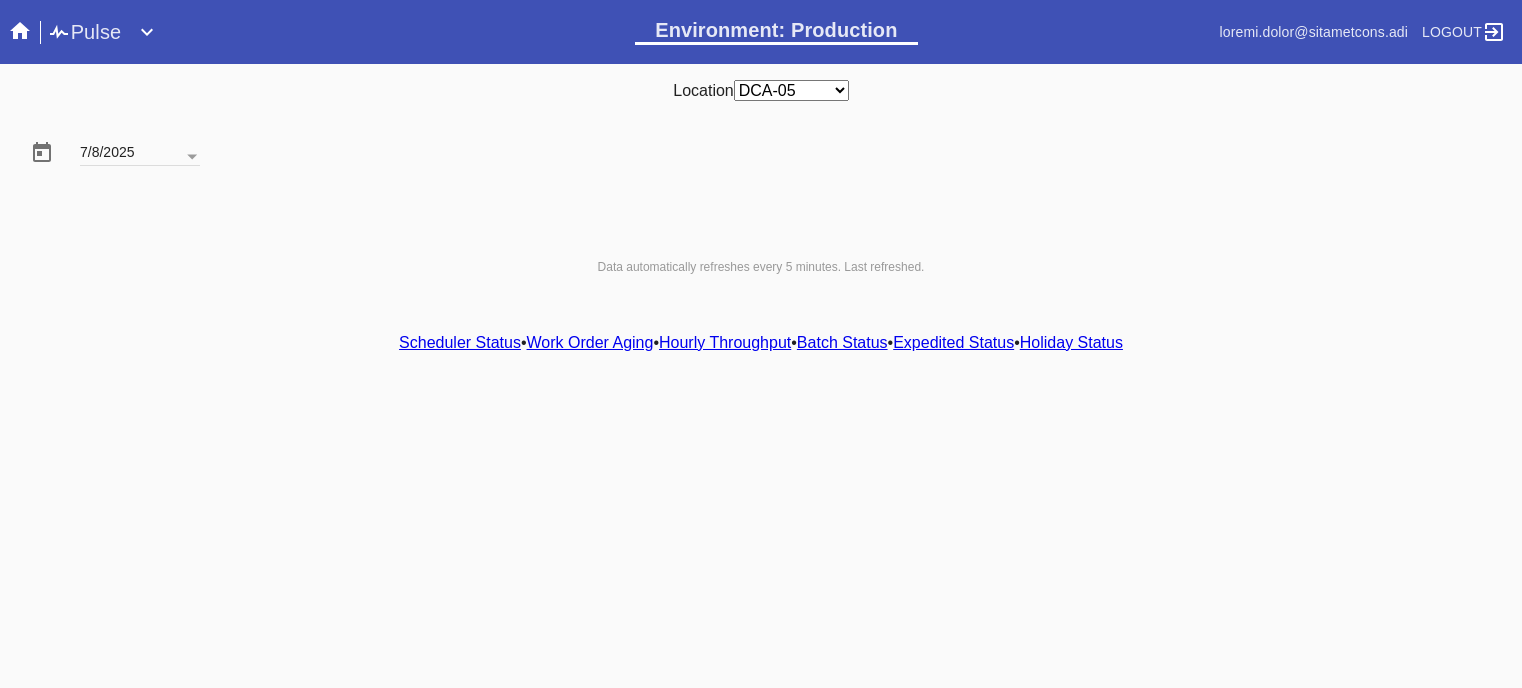 scroll, scrollTop: 0, scrollLeft: 0, axis: both 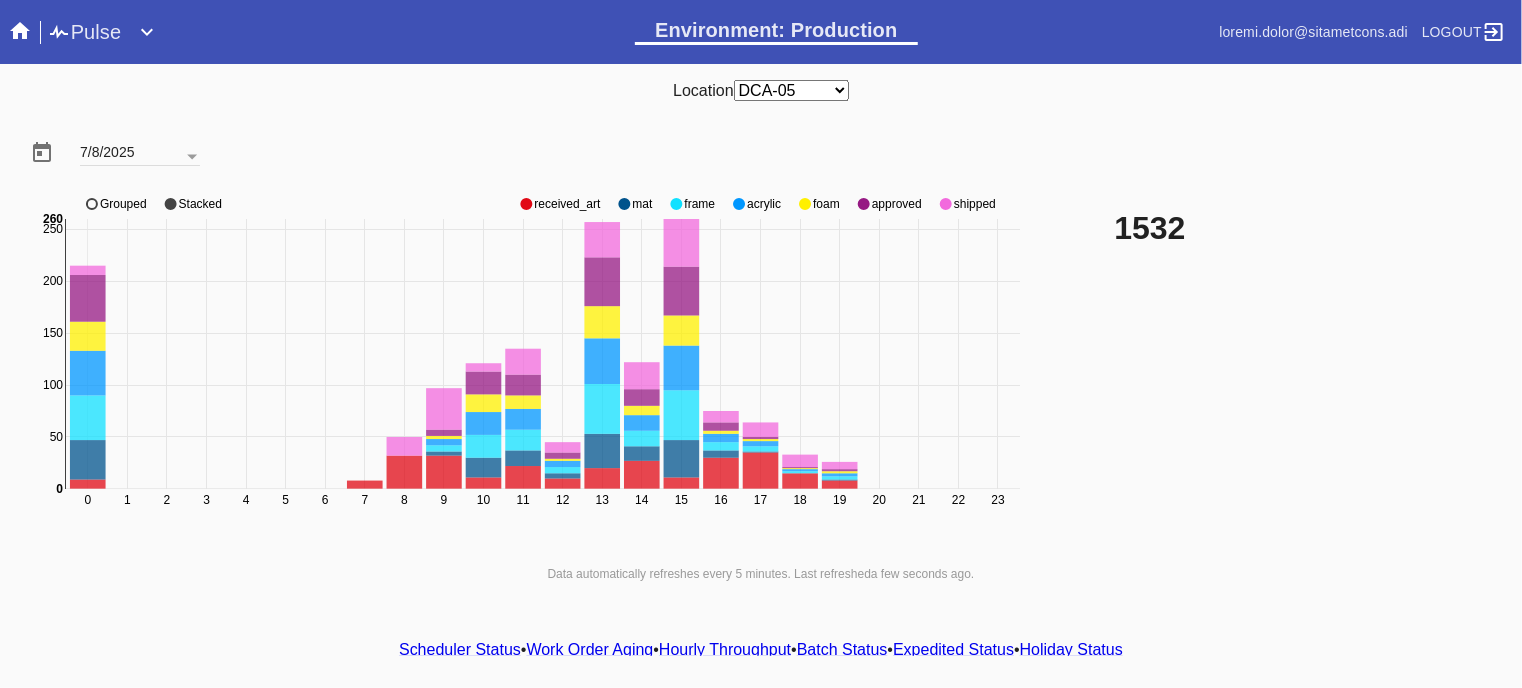 click on "approved" at bounding box center (567, 204) 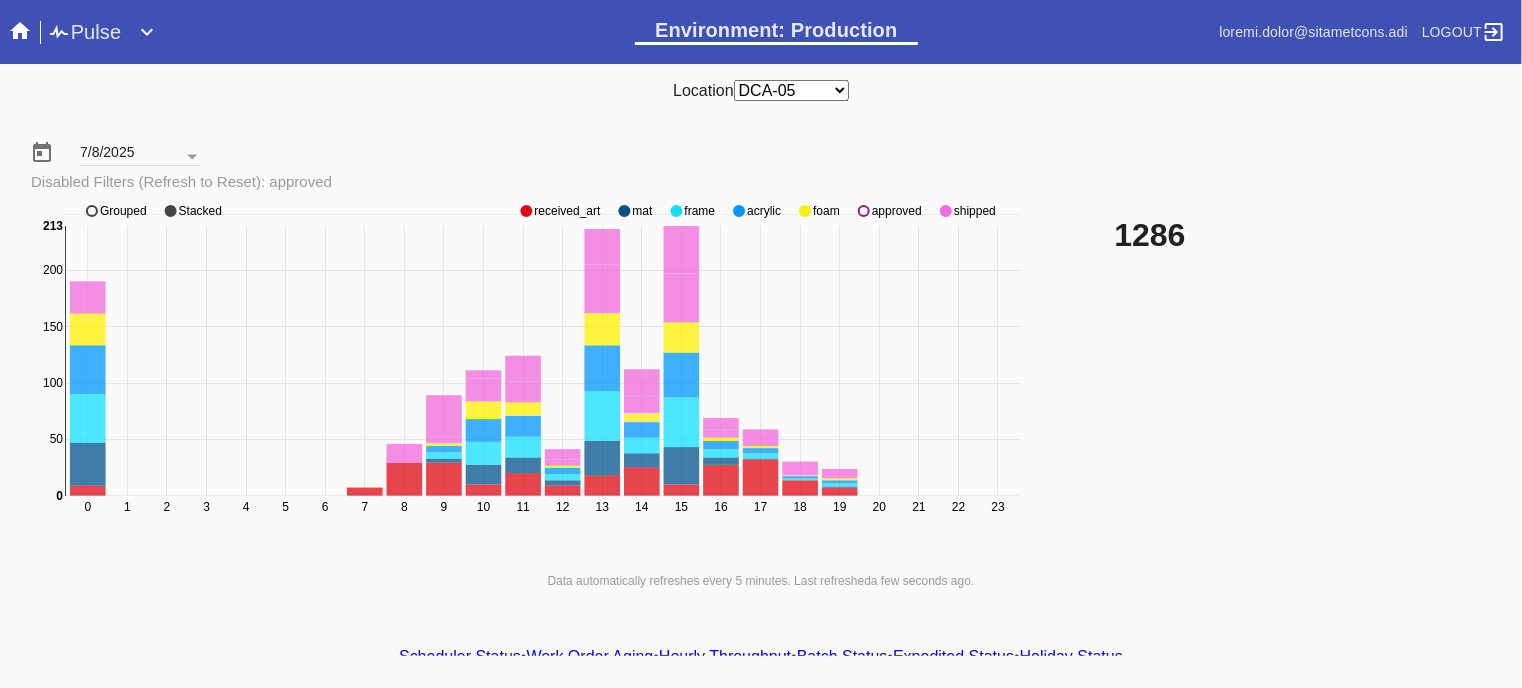 click on "9 3 0 7 9 8 8 9 3 6 89 57 30 83 24 93 14 27 31 84 69 64 03 90 2 30 205 107 024 935 2 549 loremips_dol sit ametc adipisc elit seddoeiu tempori Utlabor Etdolor" at bounding box center (528, 371) 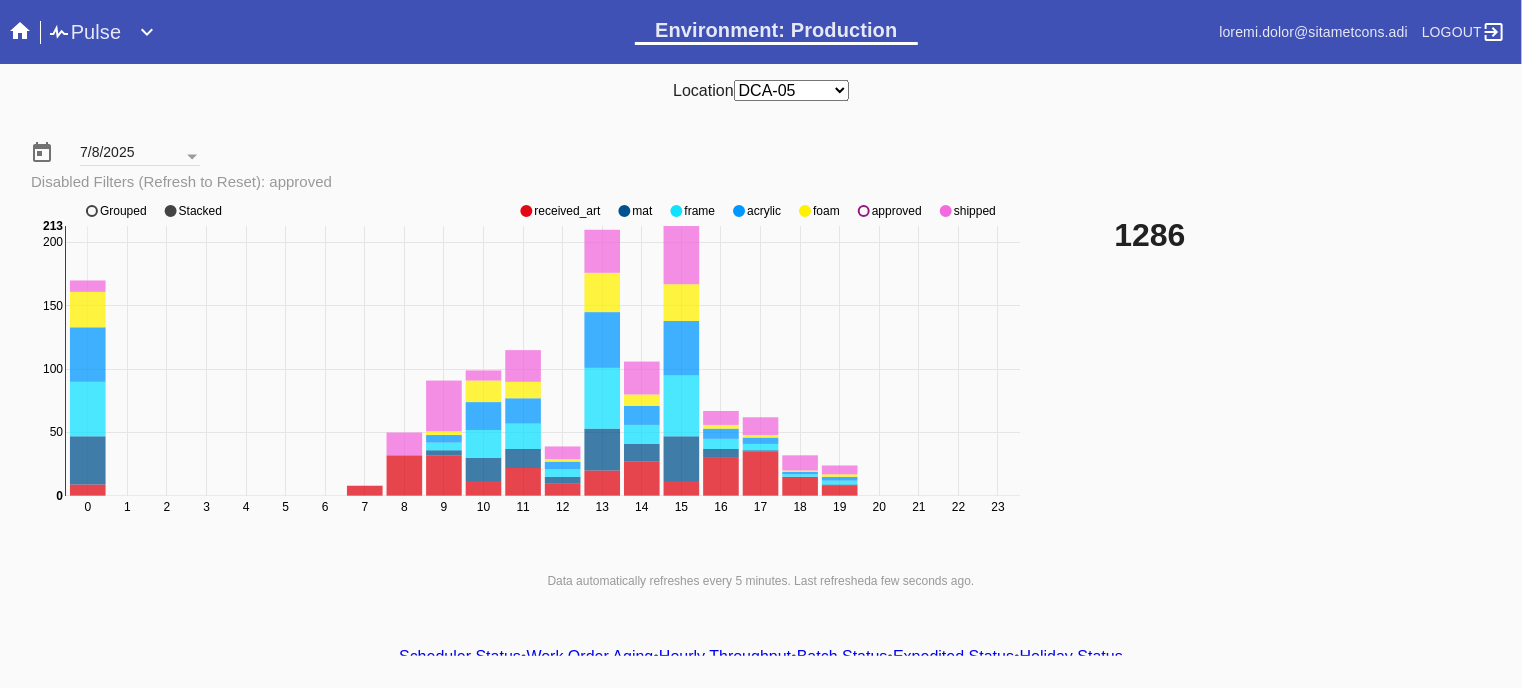 click on "approved" at bounding box center [567, 211] 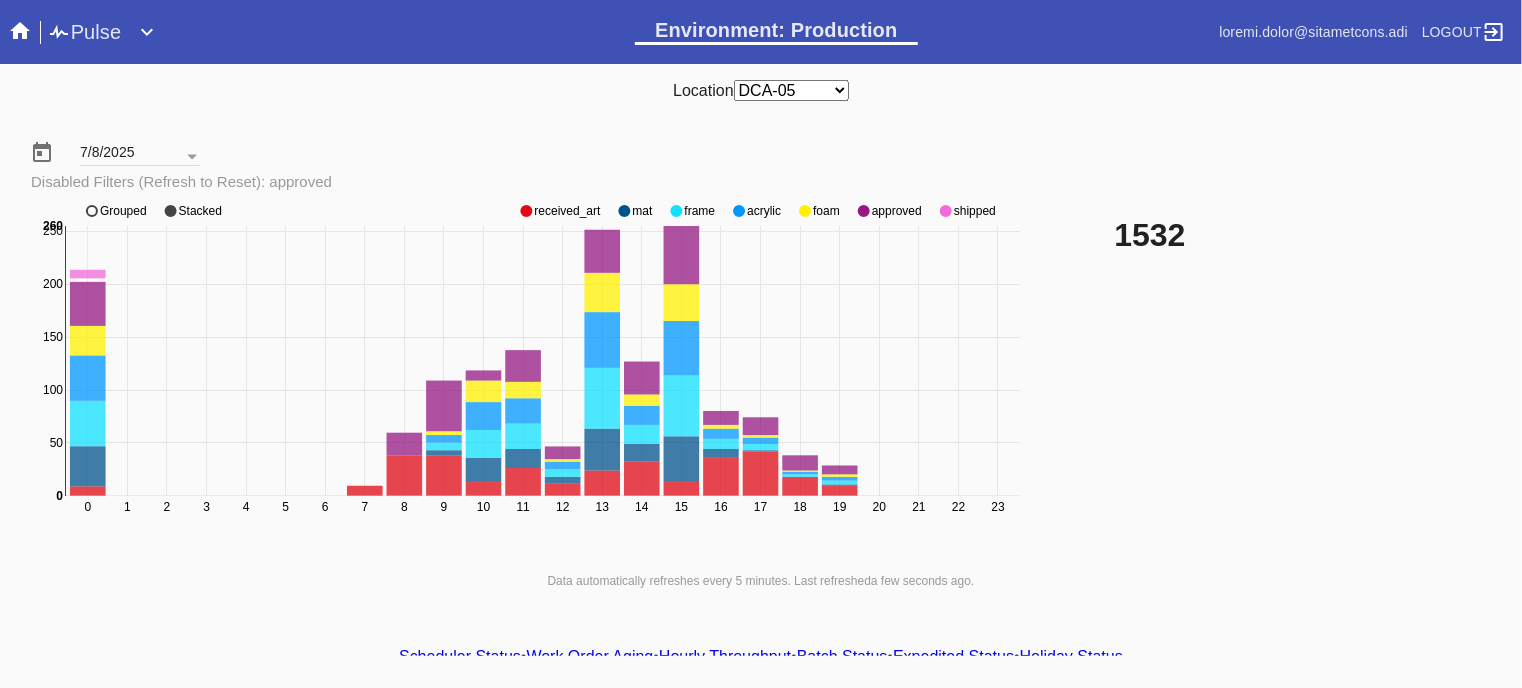 click on "approved" at bounding box center (567, 211) 